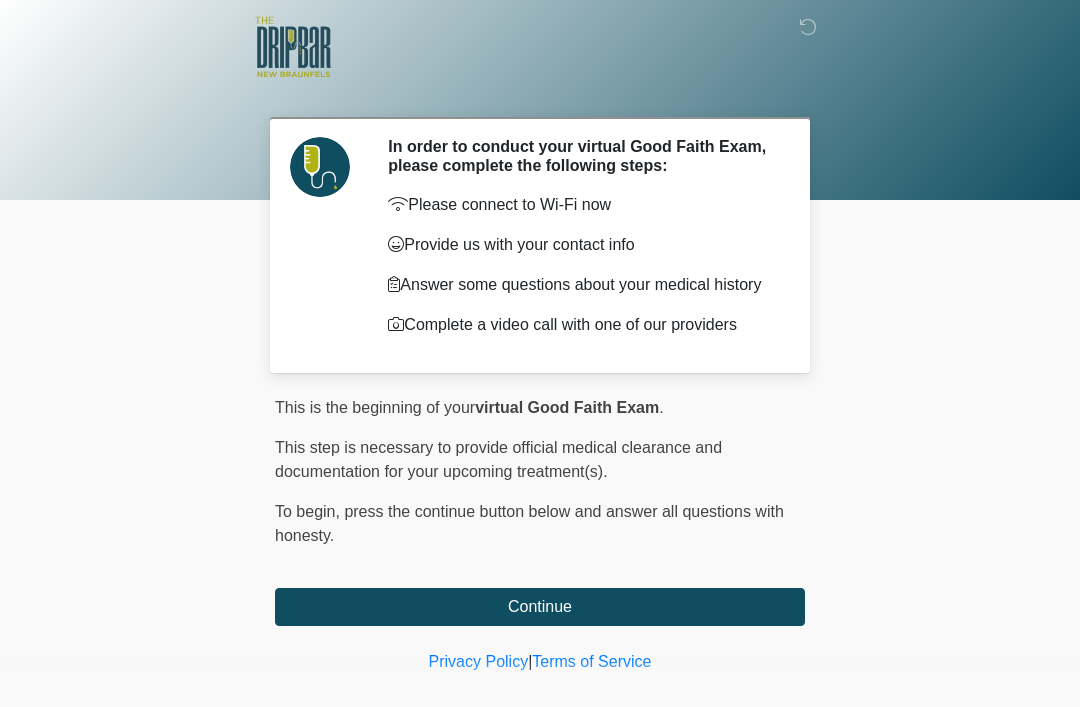 scroll, scrollTop: 0, scrollLeft: 0, axis: both 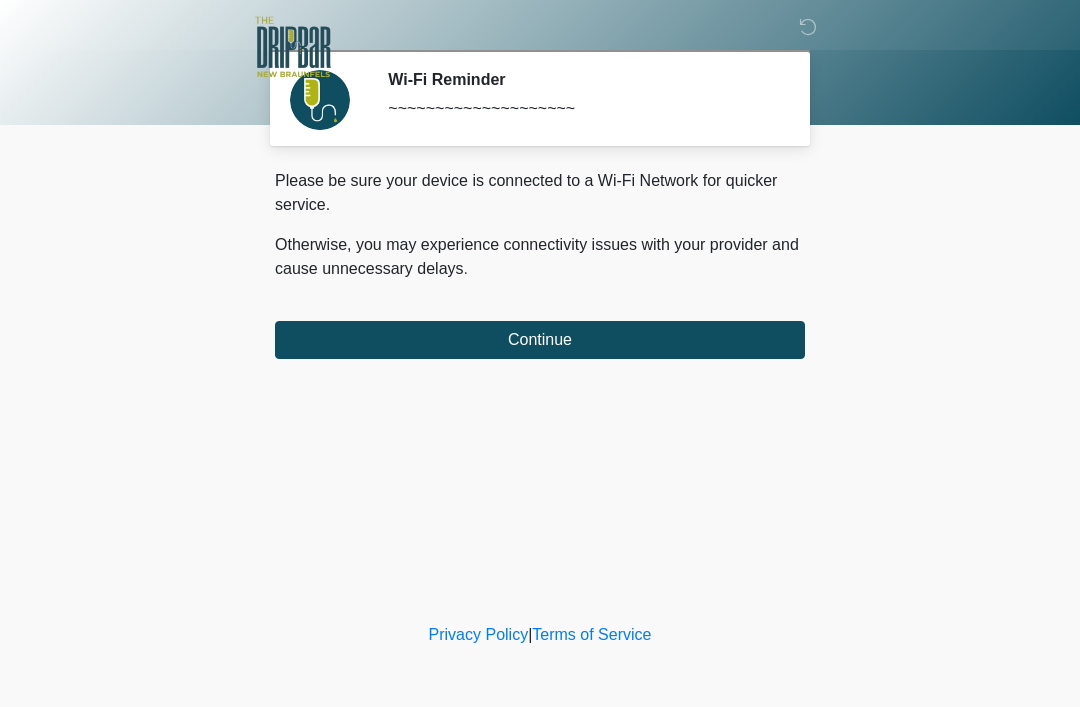 click on "Continue" at bounding box center (540, 340) 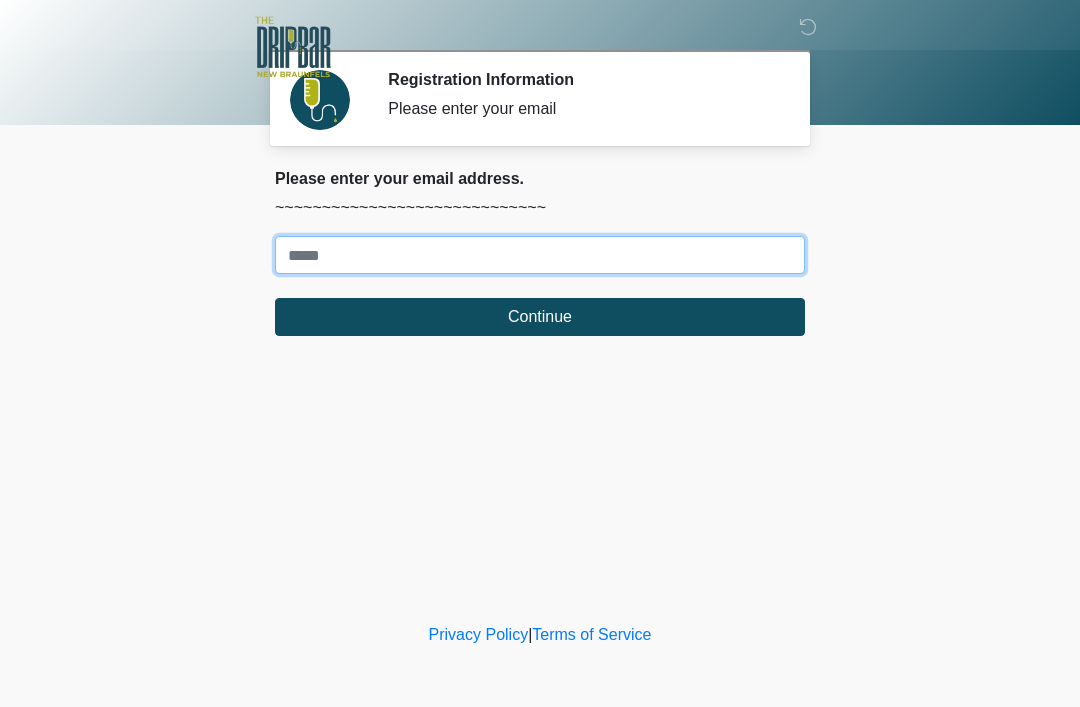 click on "Where should we email your treatment plan?" at bounding box center (540, 255) 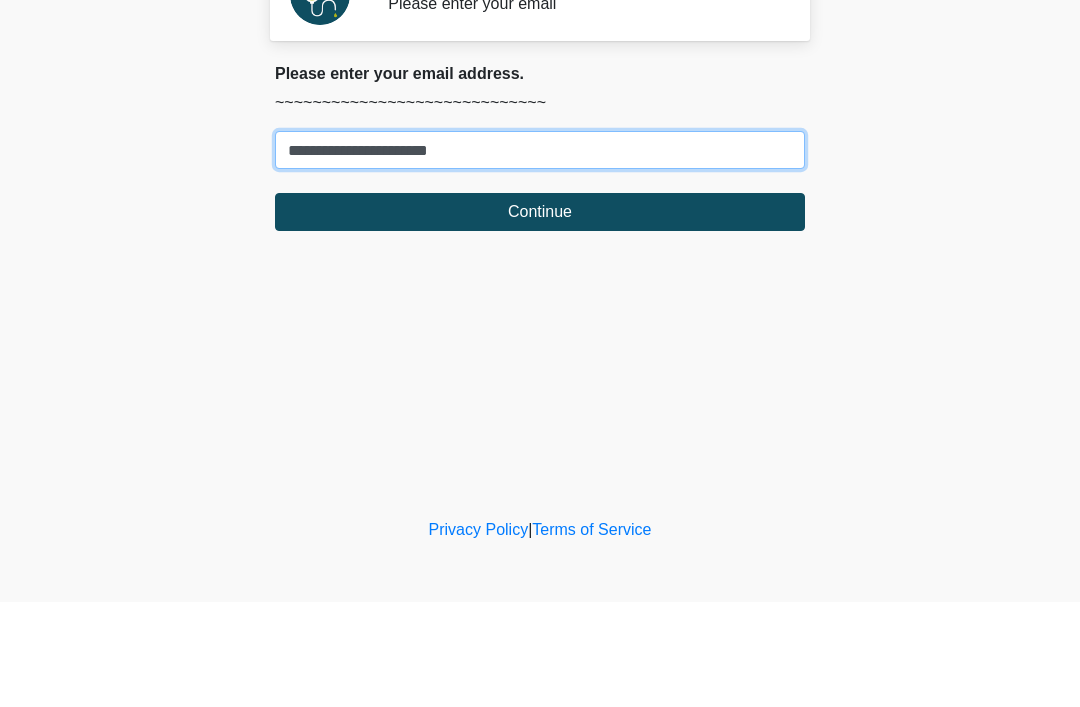 type on "**********" 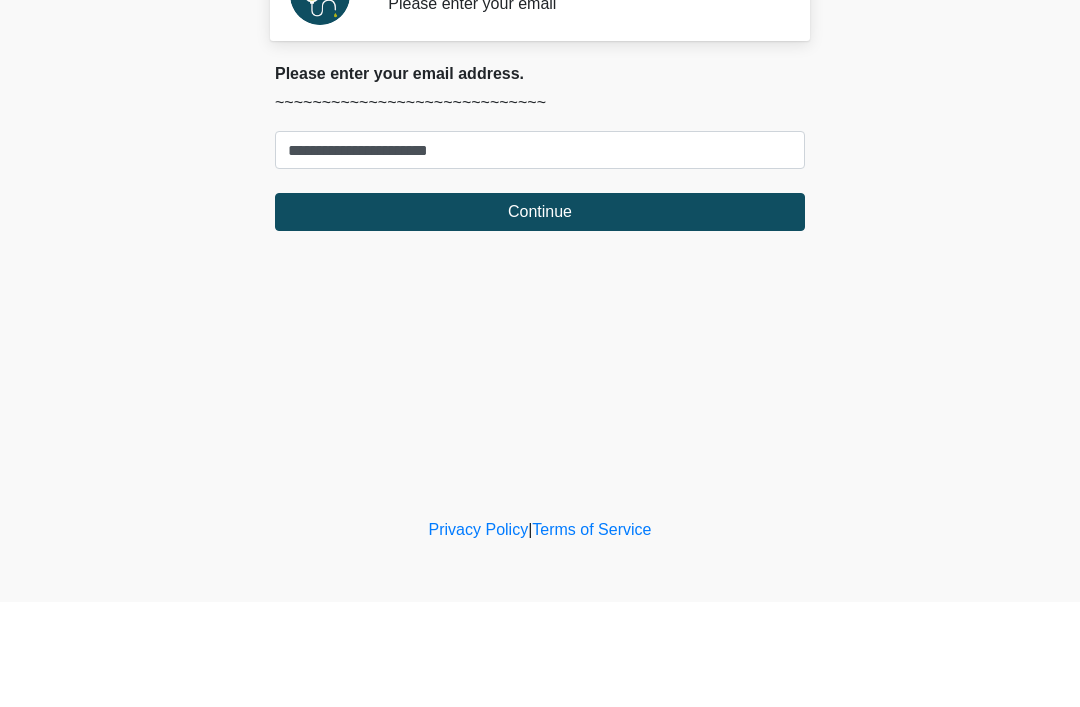 click on "Continue" at bounding box center [540, 317] 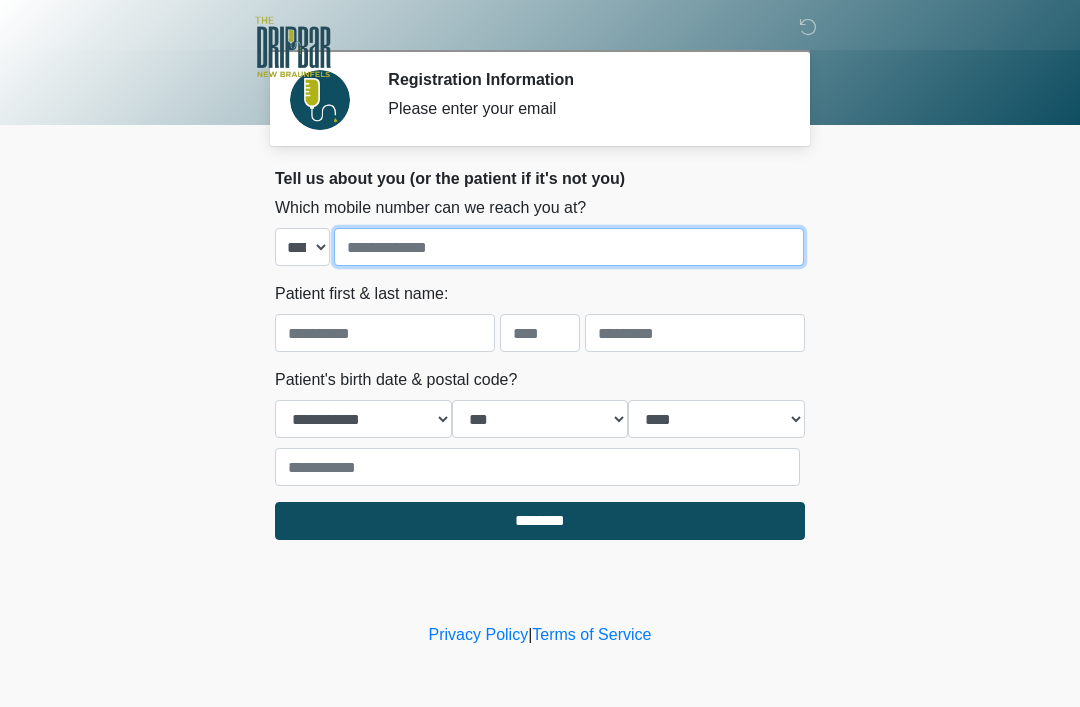 click at bounding box center (569, 247) 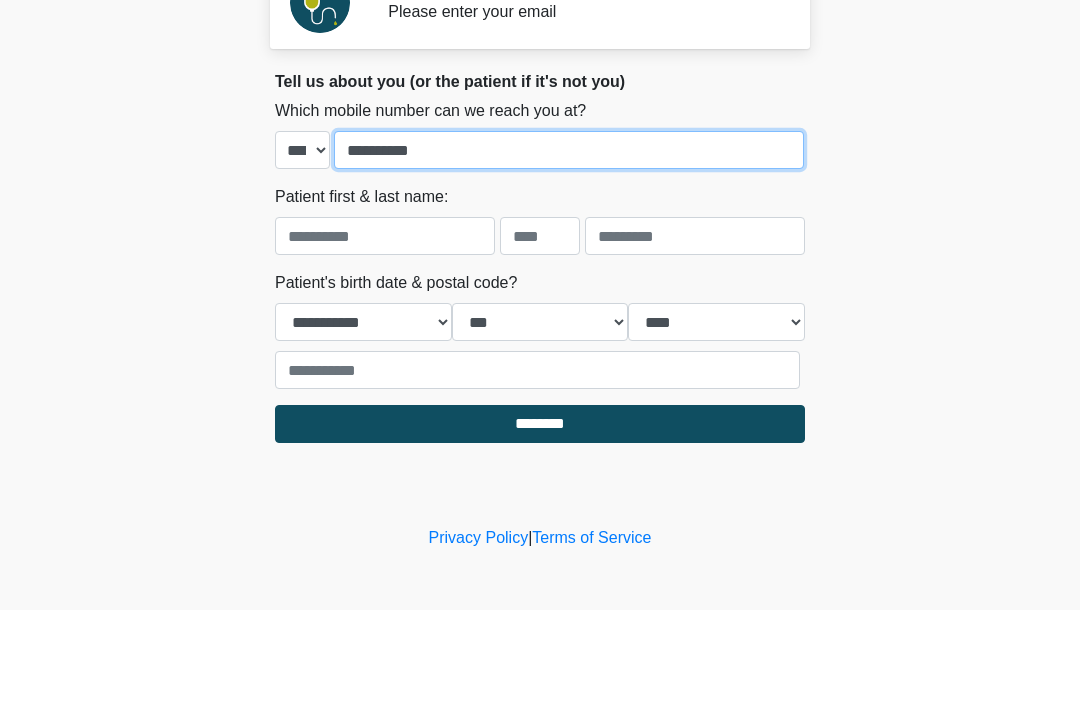 type on "**********" 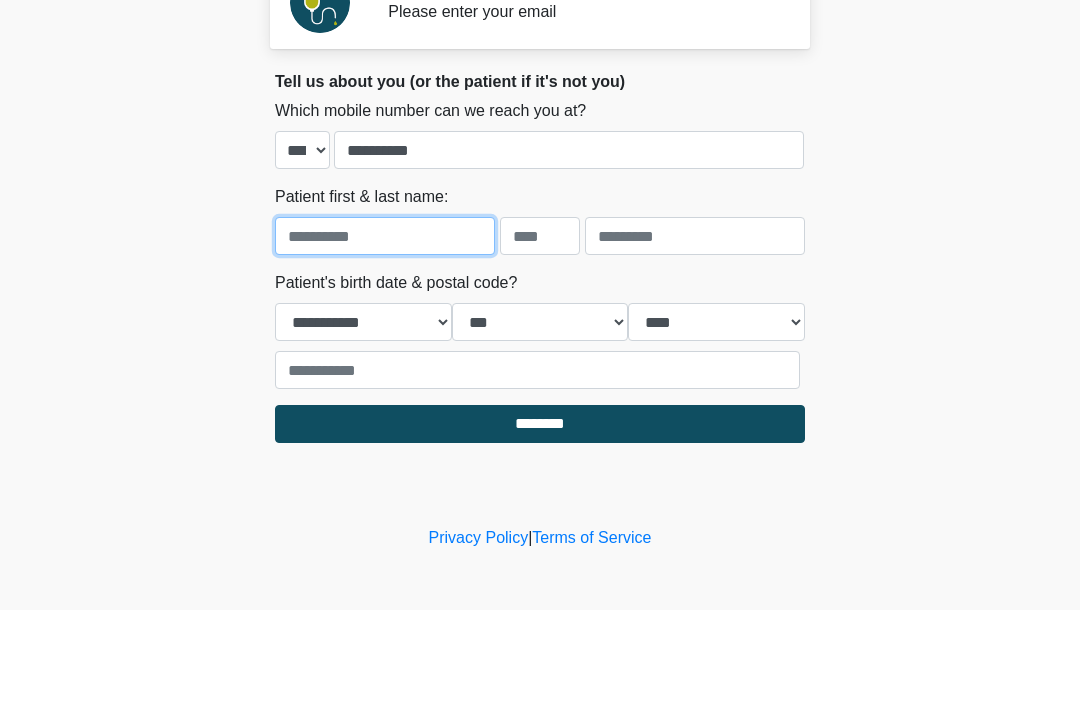 click at bounding box center [385, 333] 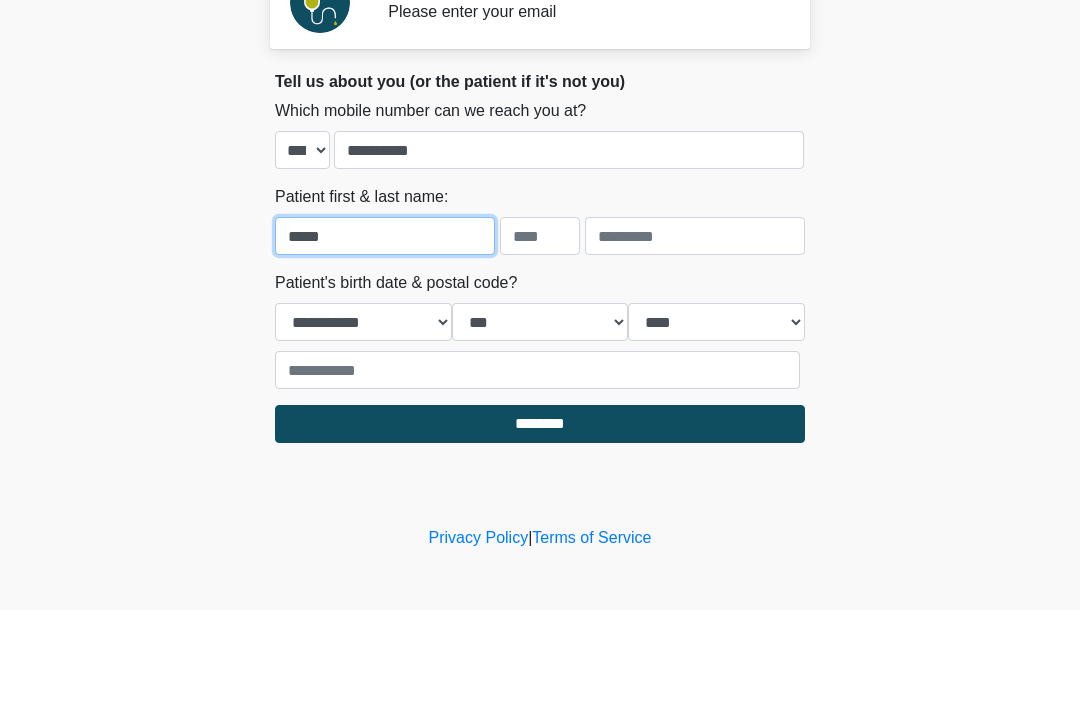 type on "*****" 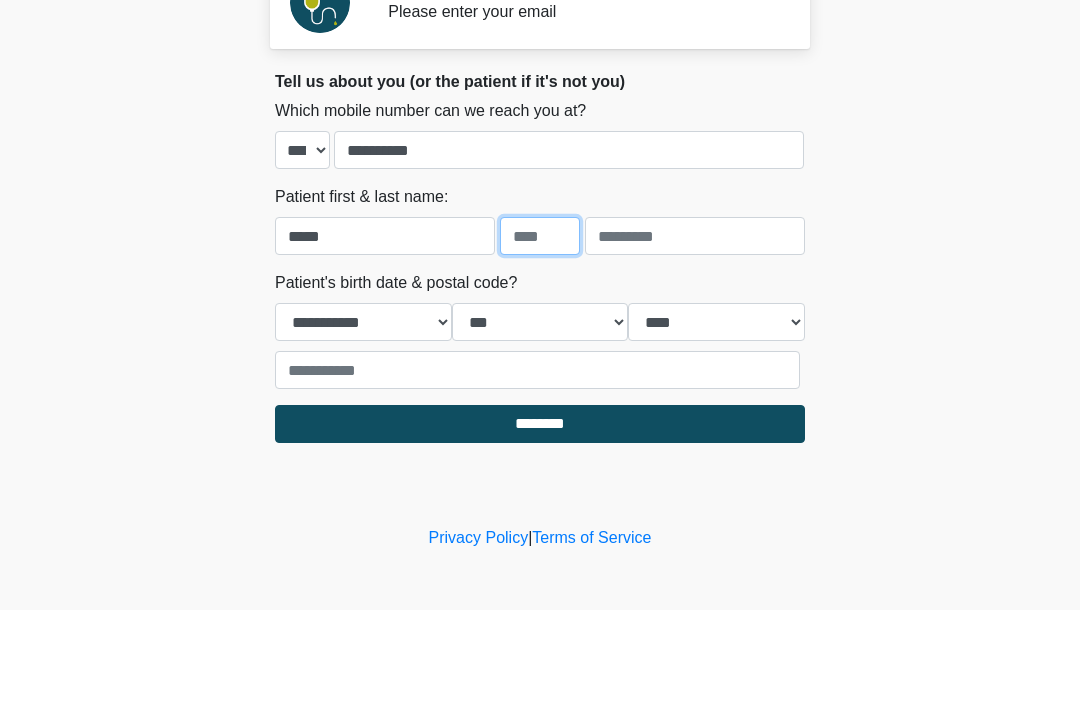 click at bounding box center (540, 333) 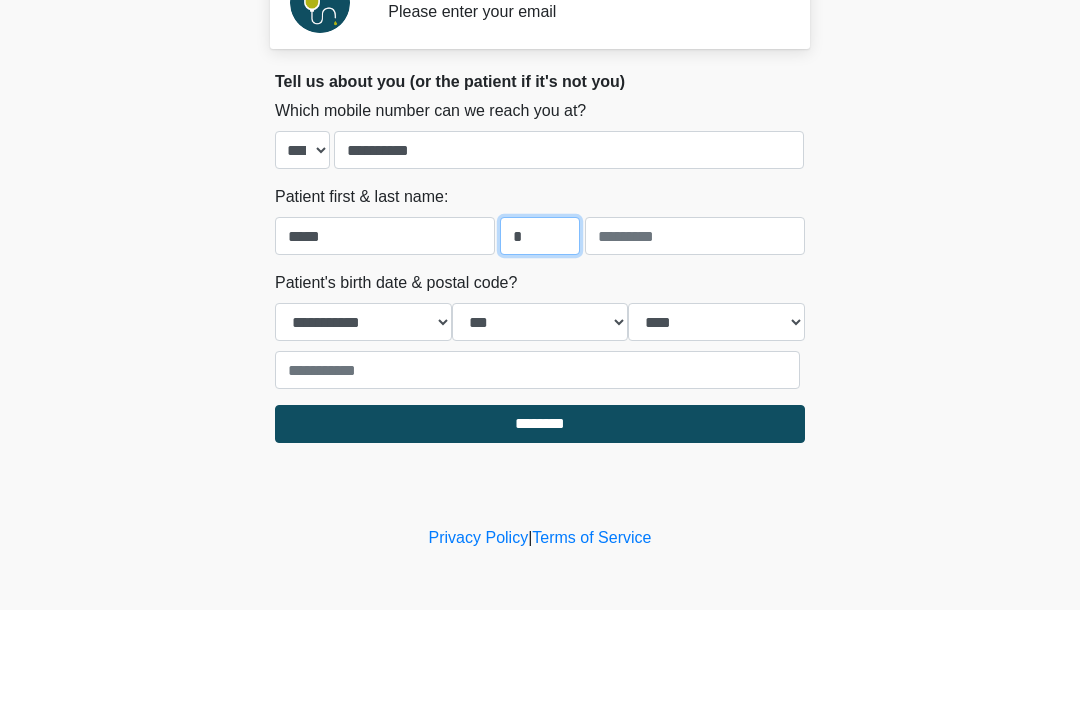 type on "*" 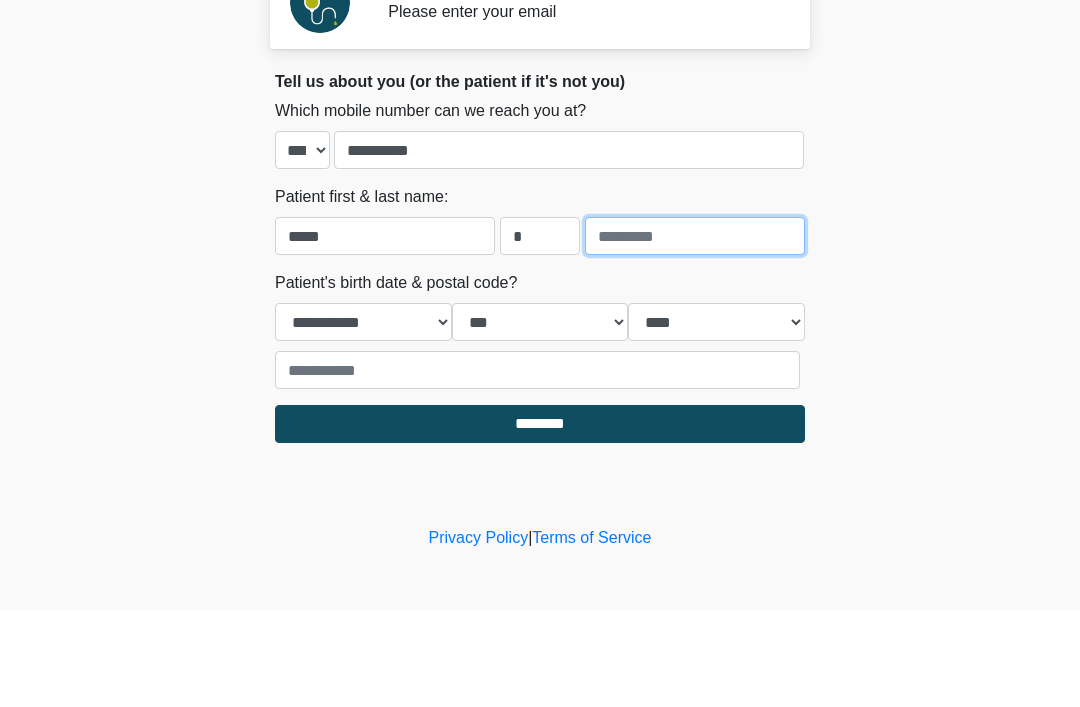 click at bounding box center [695, 333] 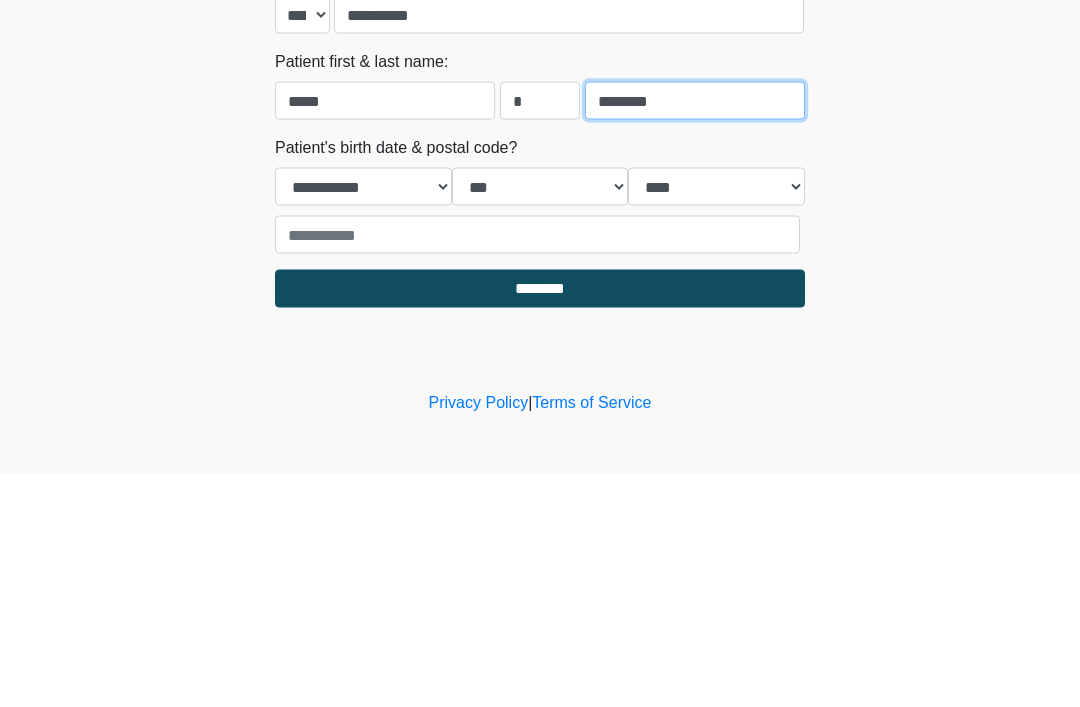 type on "********" 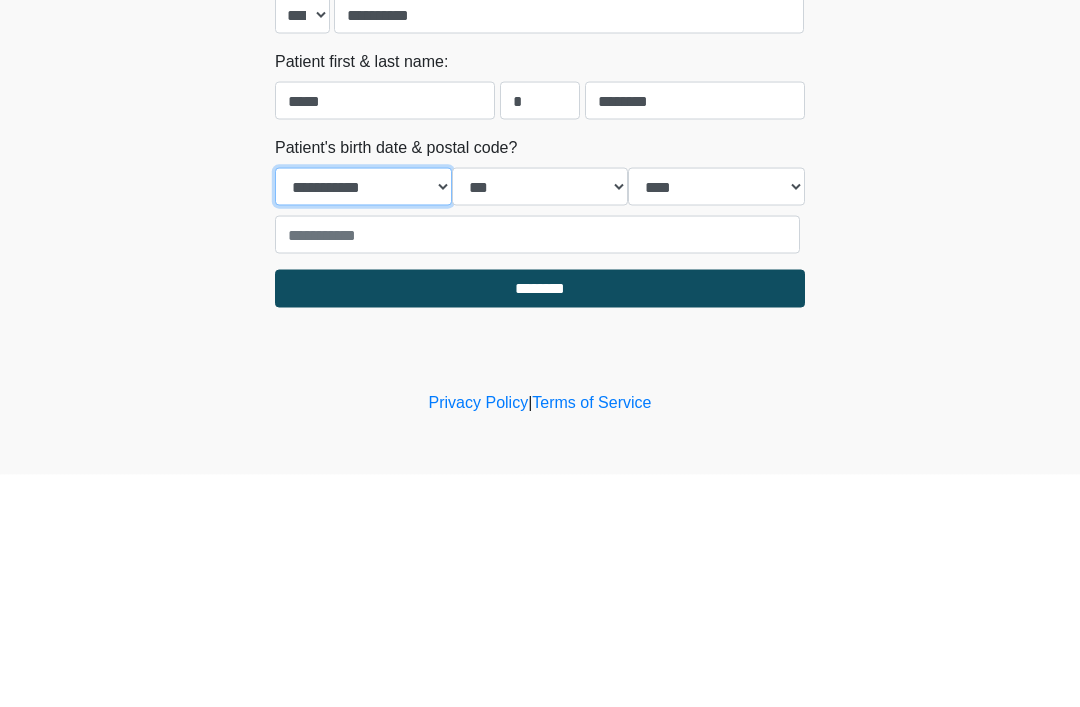 click on "**********" at bounding box center (363, 419) 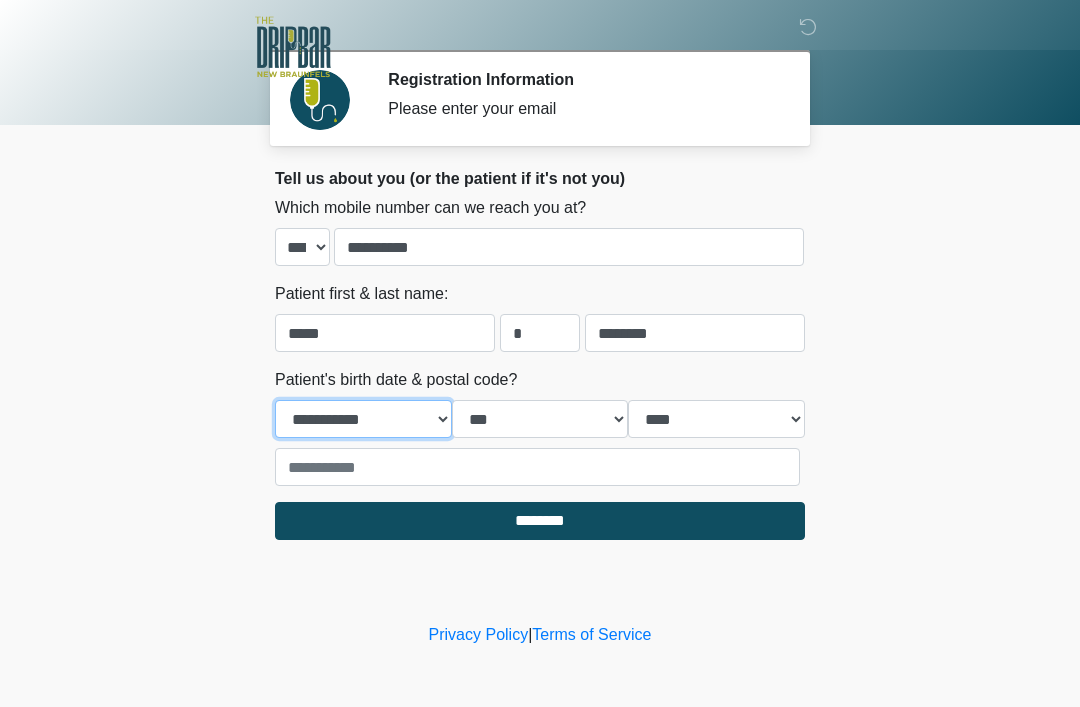 select on "**" 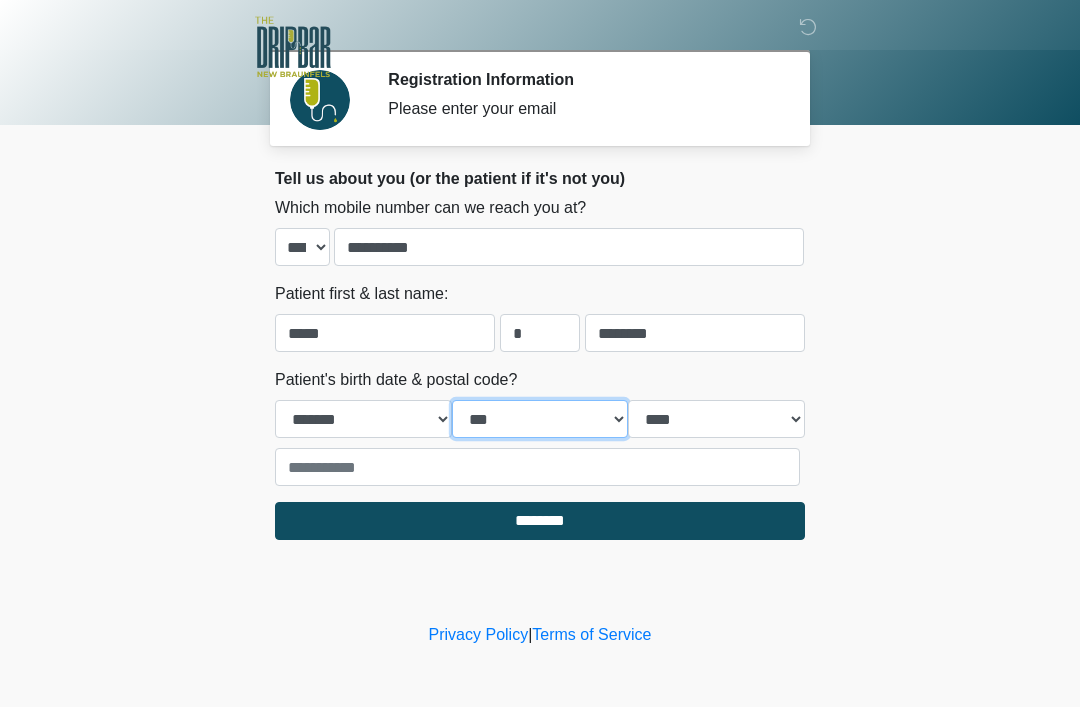 click on "***
*
*
*
*
*
*
*
*
*
**
**
**
**
**
**
**
**
**
**
**
**
**
**
**
**
**
**
**
**
**
**" at bounding box center (540, 419) 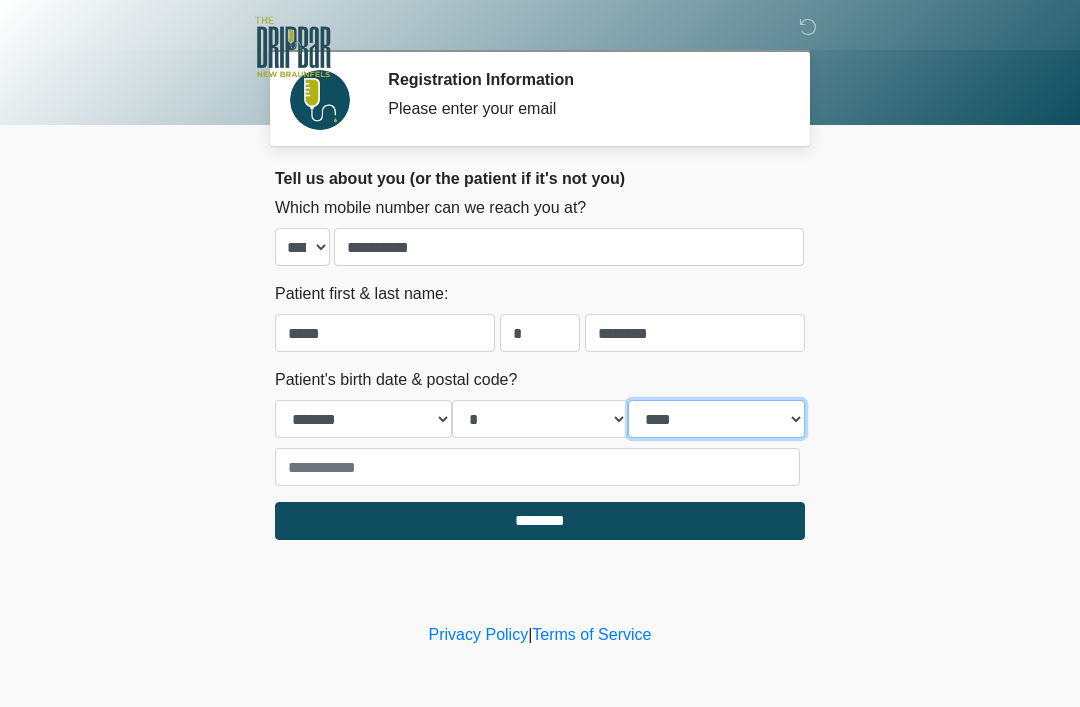 click on "****
****
****
****
****
****
****
****
****
****
****
****
****
****
****
****
****
****
****
****
****
****
****
****
****
****
****
****
****
****
****
****
****
****
****
****
****
****
****
****
****
****
****
****
****
****
****
****
****
****
****
****
****
****
****
****
****
****
****
****
****
****
****
****
****
****
****
****
****
****
****
****
****
****
****
****
****
****
****
****
****
****
****
****
****
****
****
****
****
****
****
****
****
****
****
****
****
****
****
****
****
****" at bounding box center [716, 419] 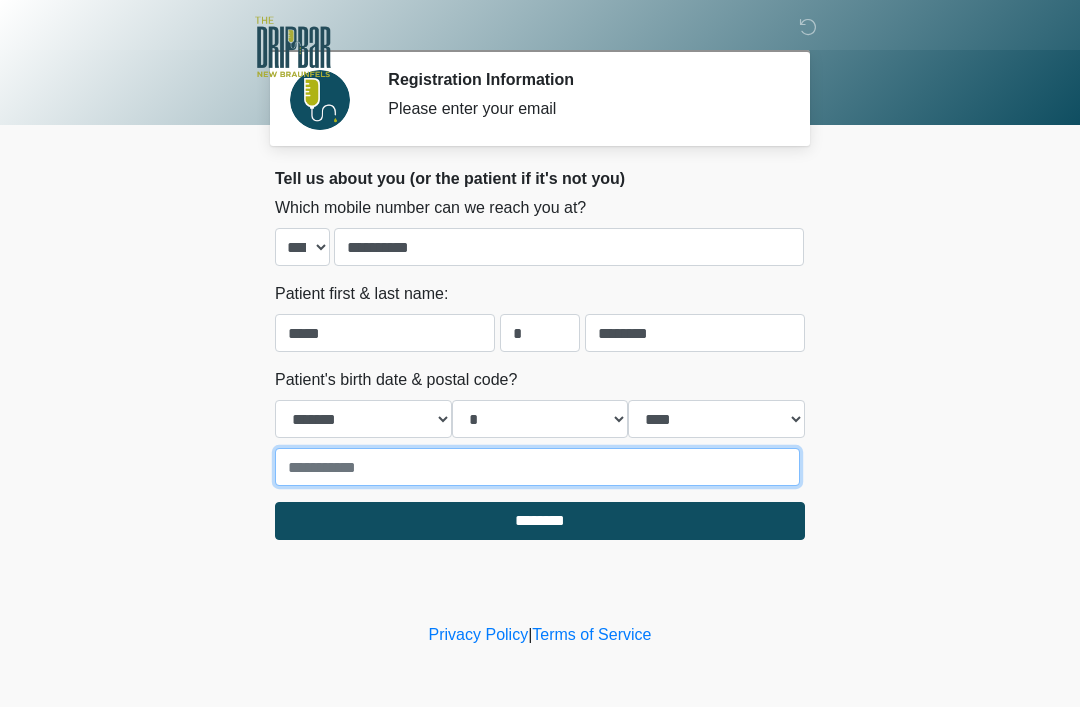 click at bounding box center [537, 467] 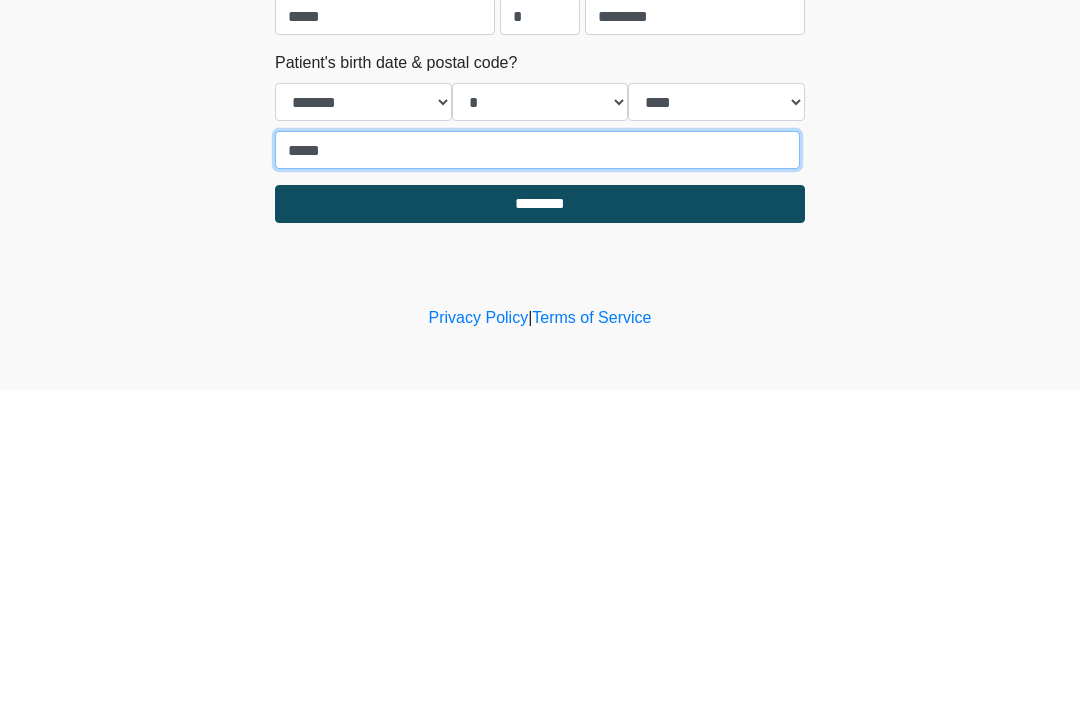 type on "*****" 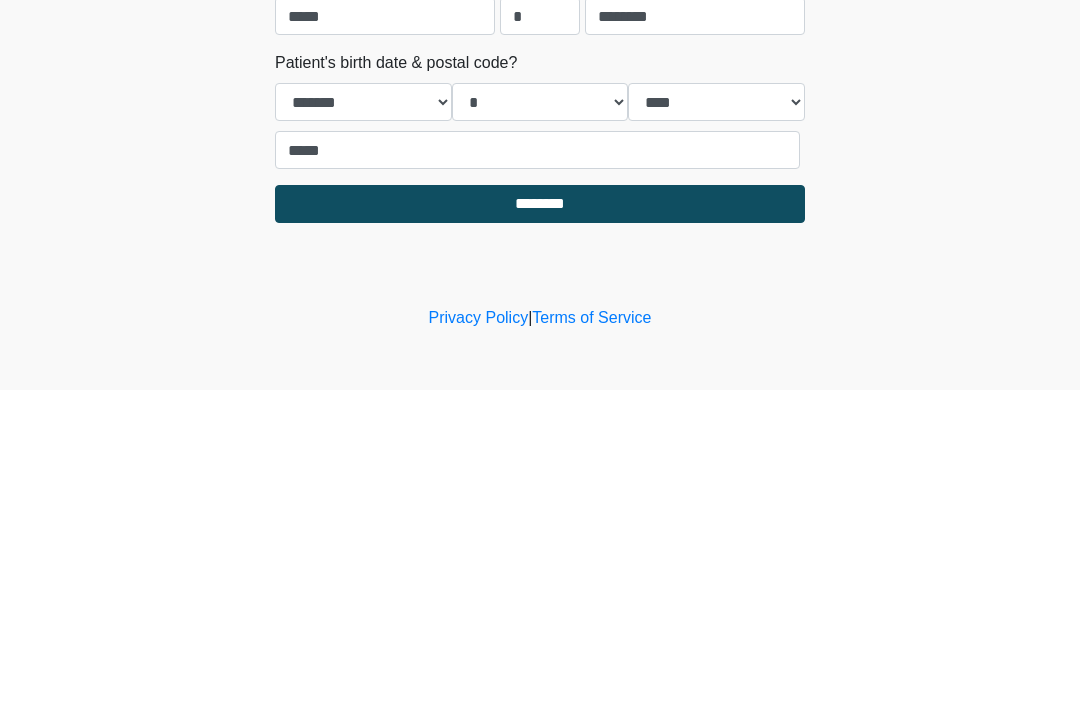 click on "********" at bounding box center (540, 521) 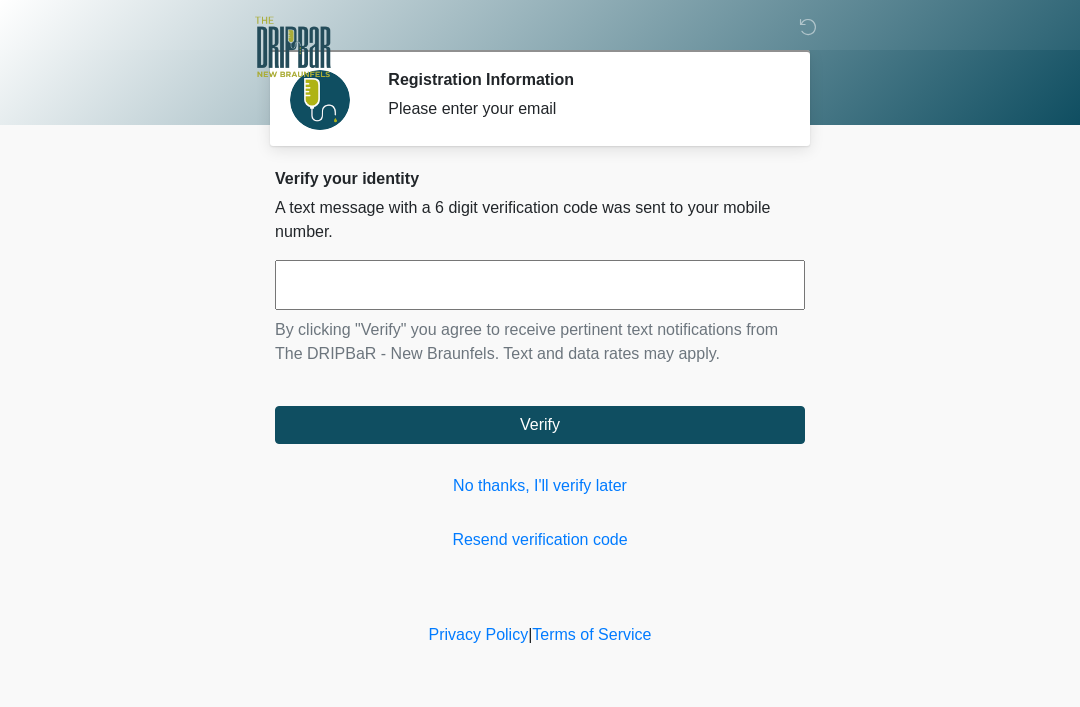 click at bounding box center [540, 285] 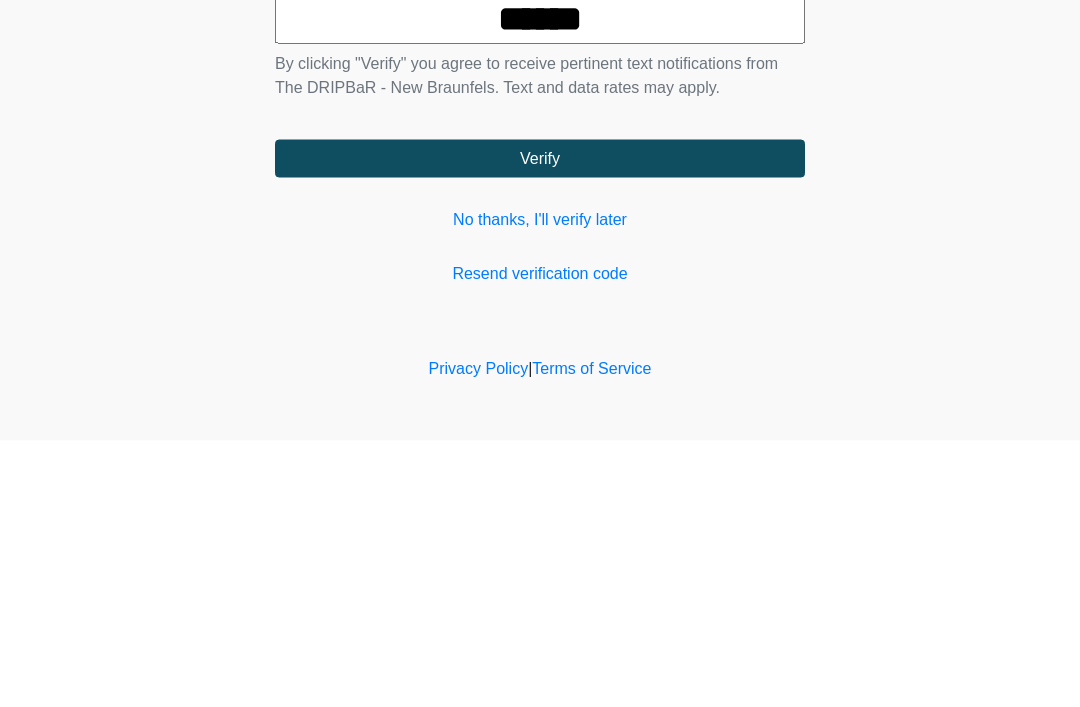 type on "******" 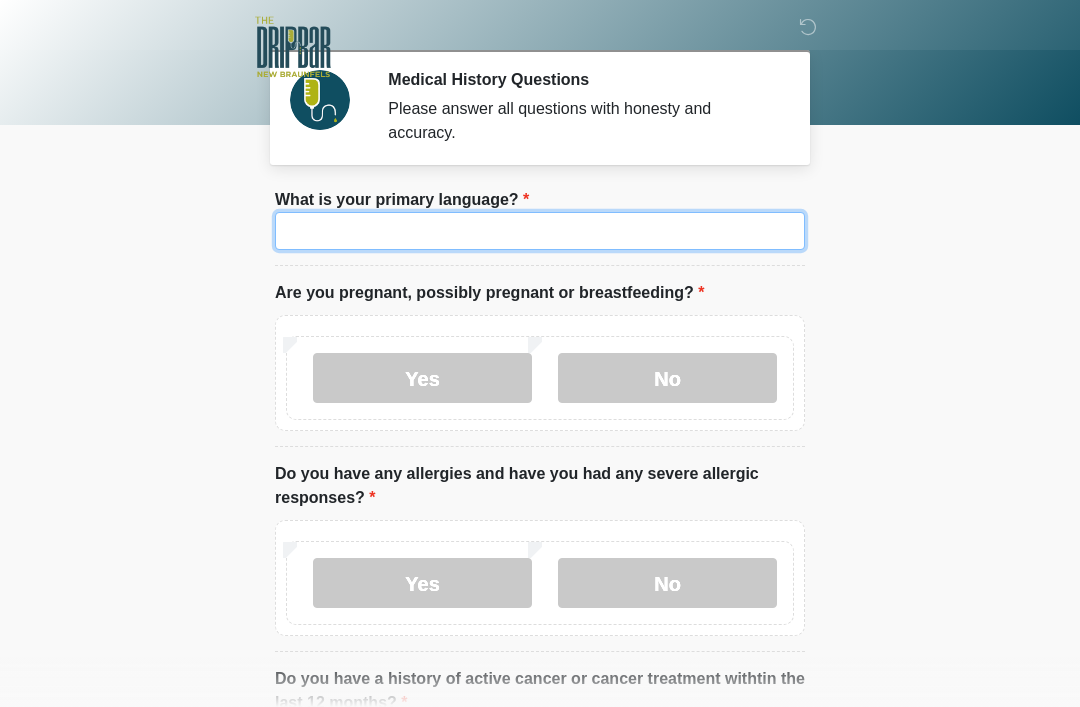 click on "What is your primary language?" at bounding box center (540, 231) 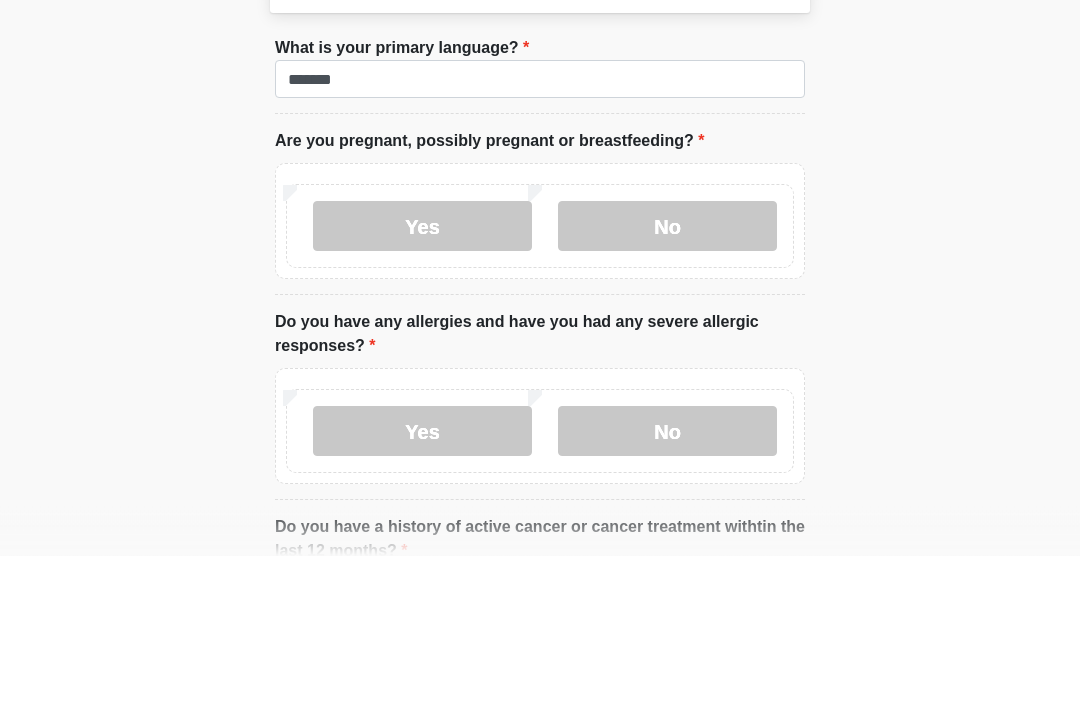 click on "No" at bounding box center (667, 378) 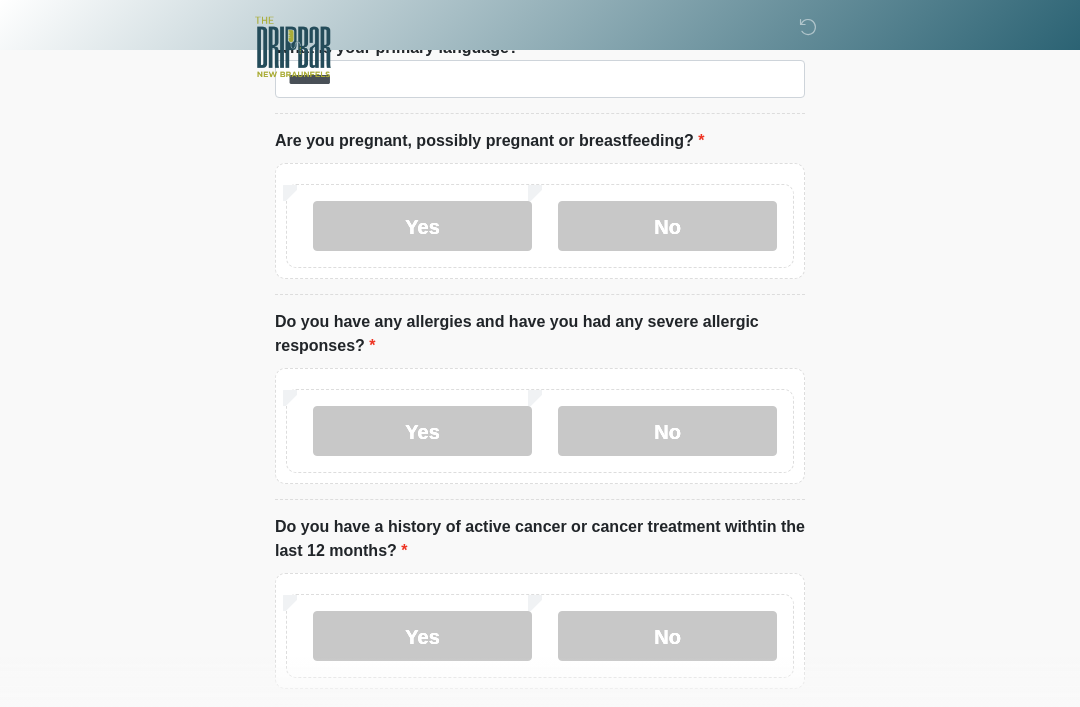 click at bounding box center (525, 47) 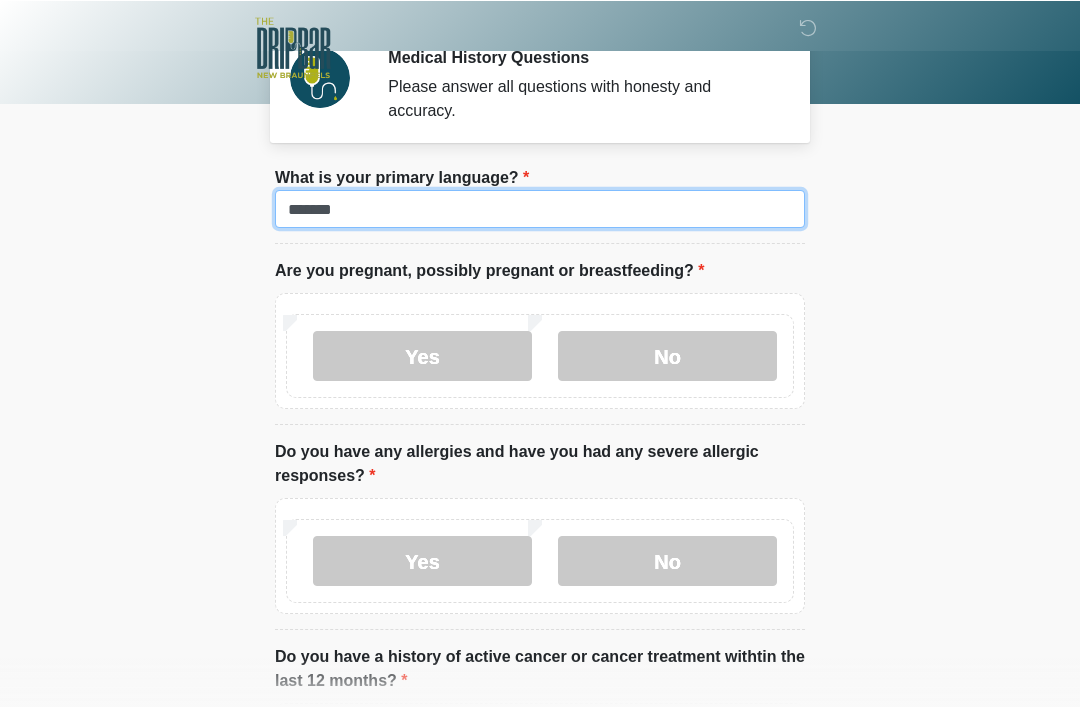 click on "*******" at bounding box center (540, 208) 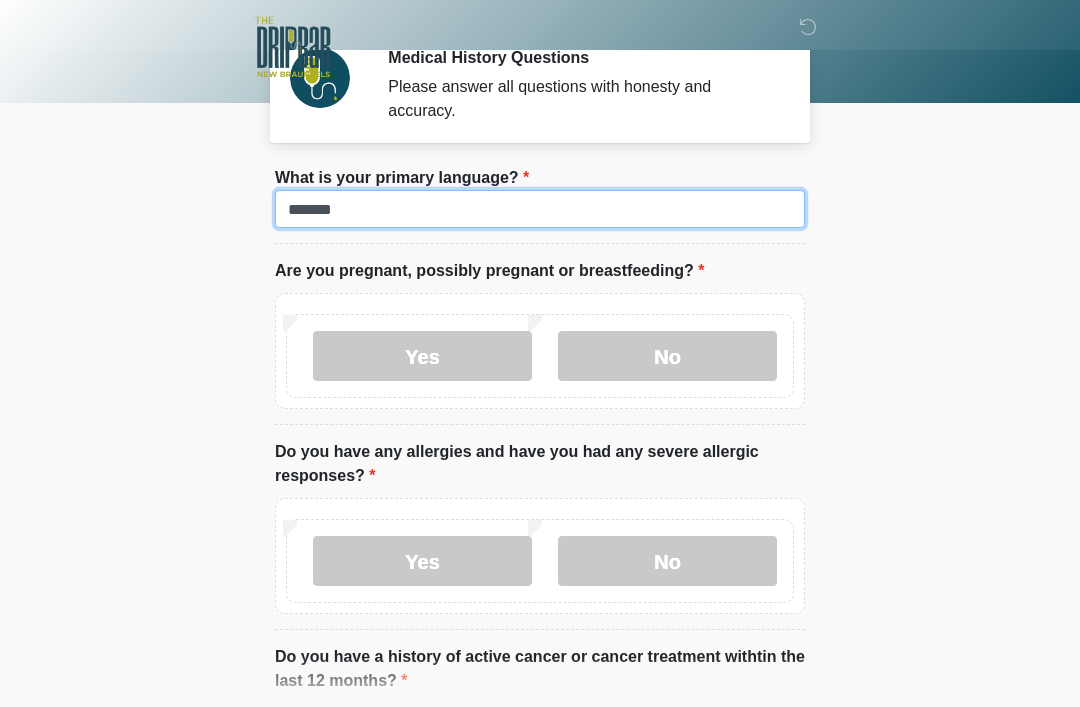 scroll, scrollTop: 21, scrollLeft: 0, axis: vertical 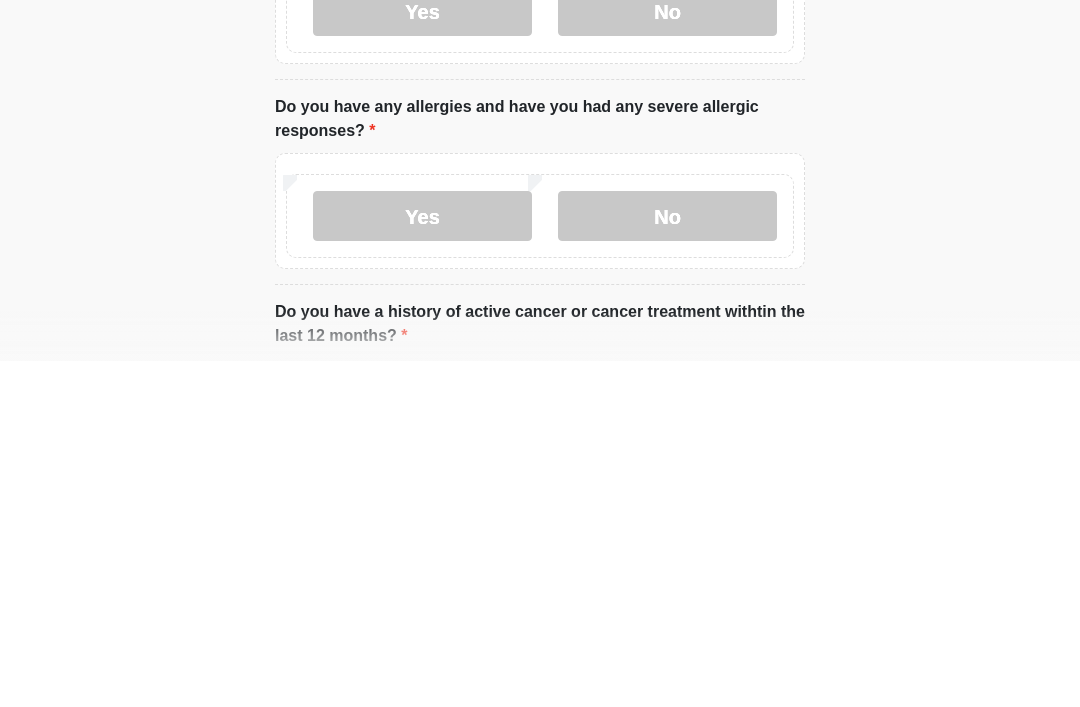 type on "**********" 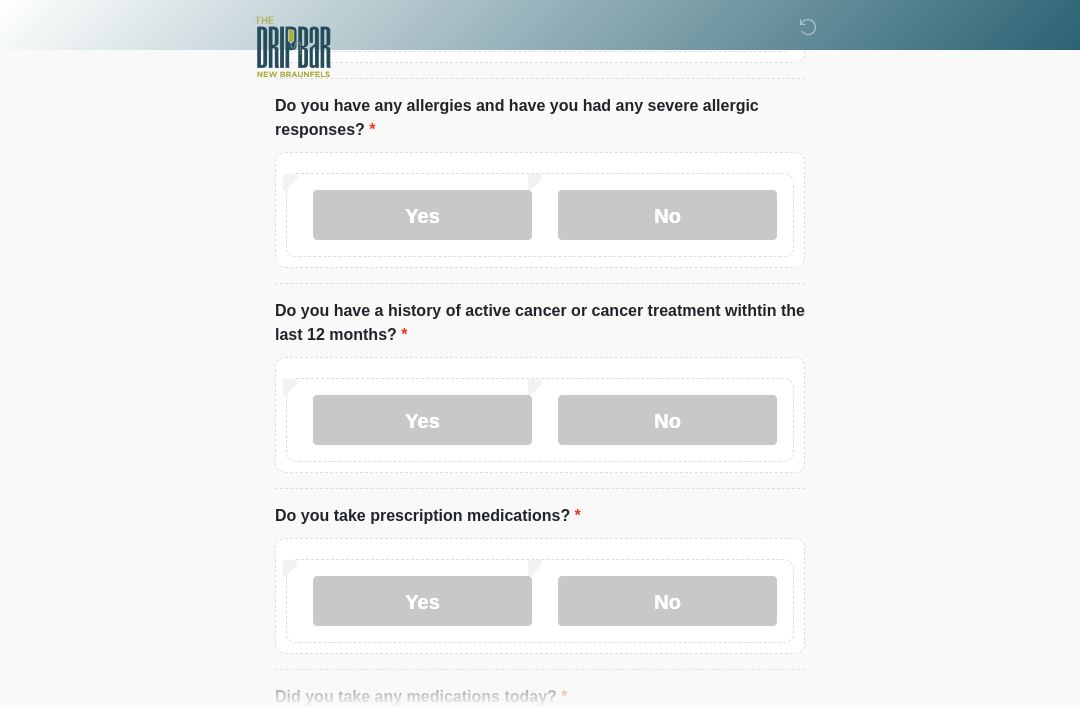 click on "No" at bounding box center (667, 420) 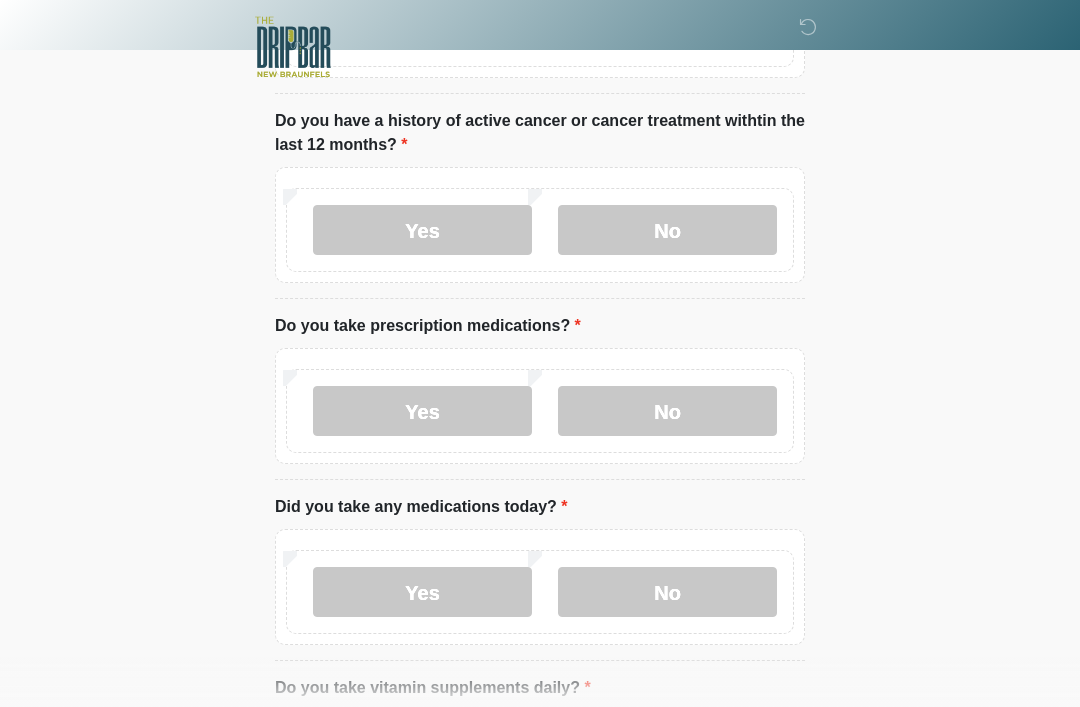 scroll, scrollTop: 569, scrollLeft: 0, axis: vertical 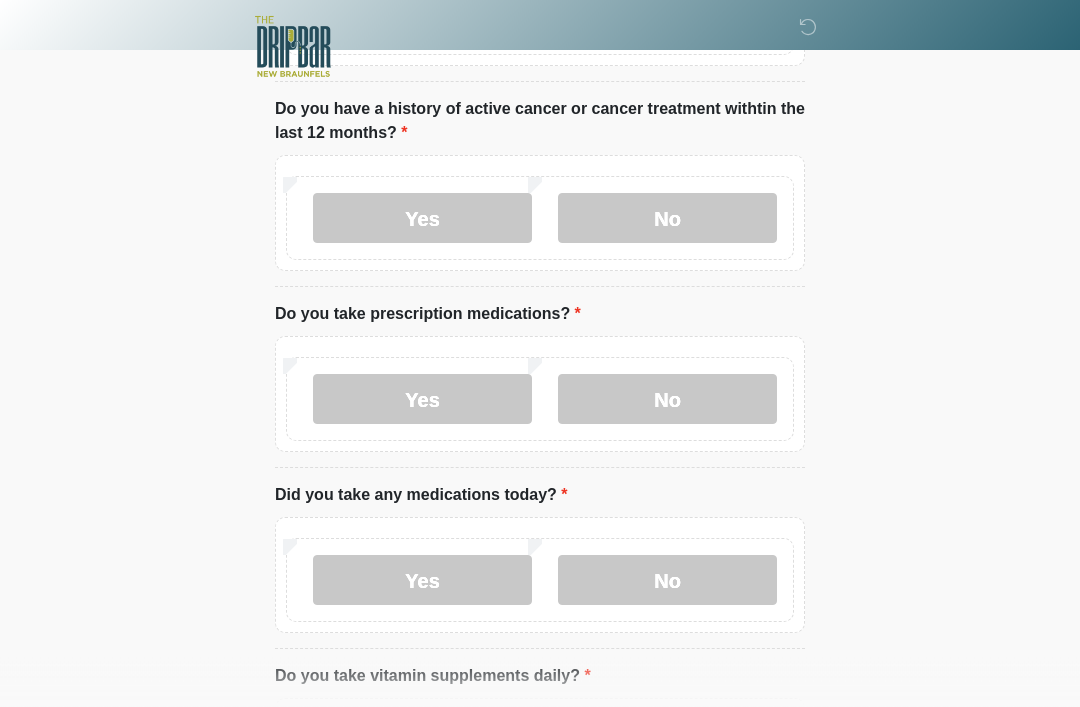 click on "Yes" at bounding box center (422, 400) 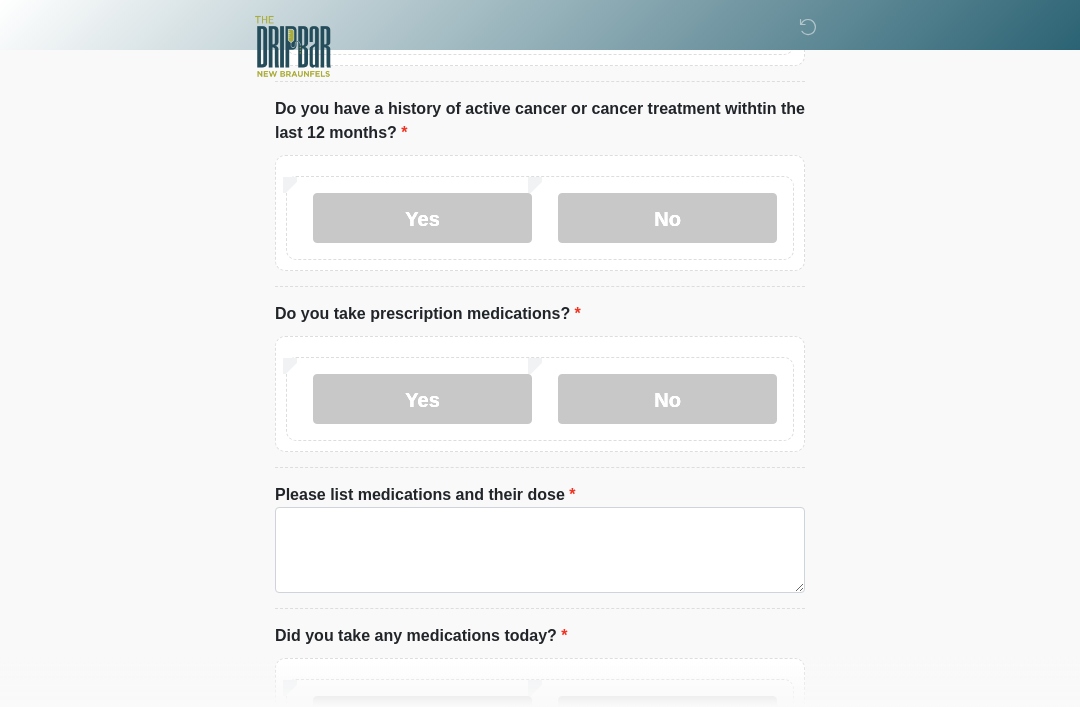 scroll, scrollTop: 570, scrollLeft: 0, axis: vertical 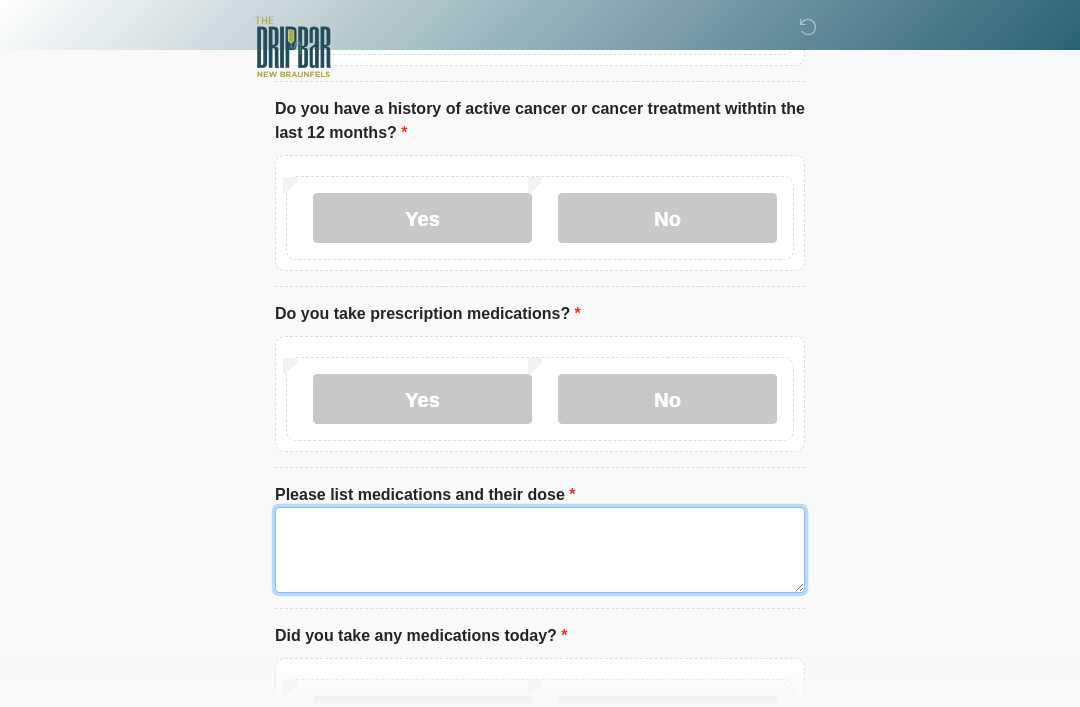 click on "Please list medications and their dose" at bounding box center [540, 550] 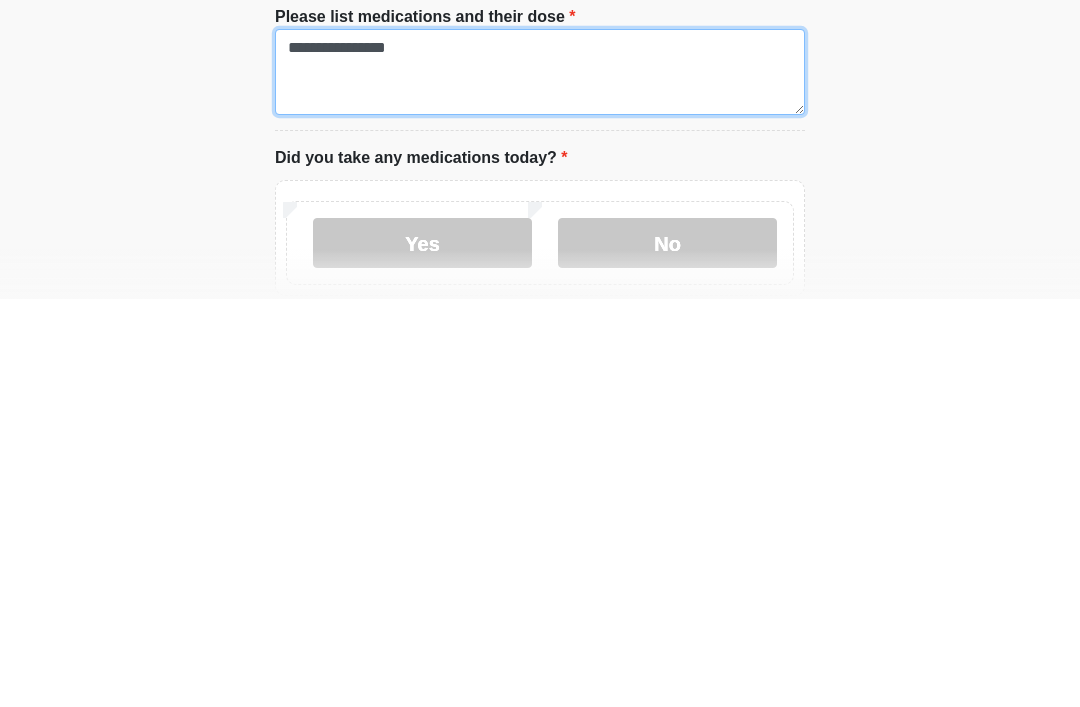 scroll, scrollTop: 640, scrollLeft: 0, axis: vertical 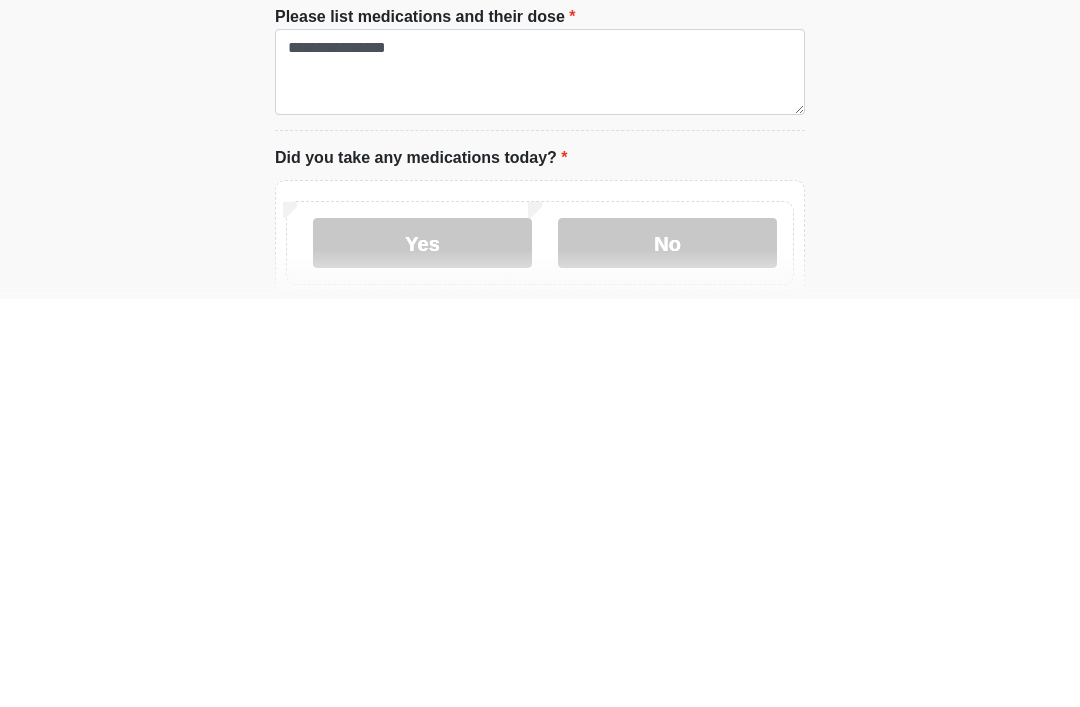 click on "Yes" at bounding box center [422, 651] 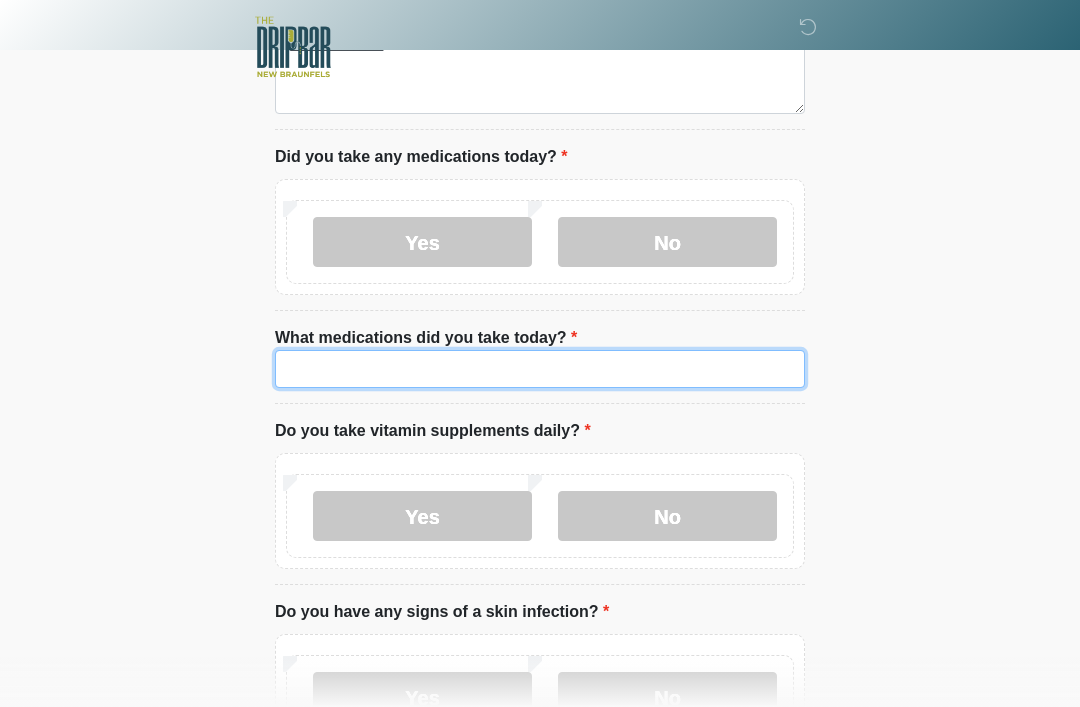 click on "What medications did you take today?" at bounding box center (540, 369) 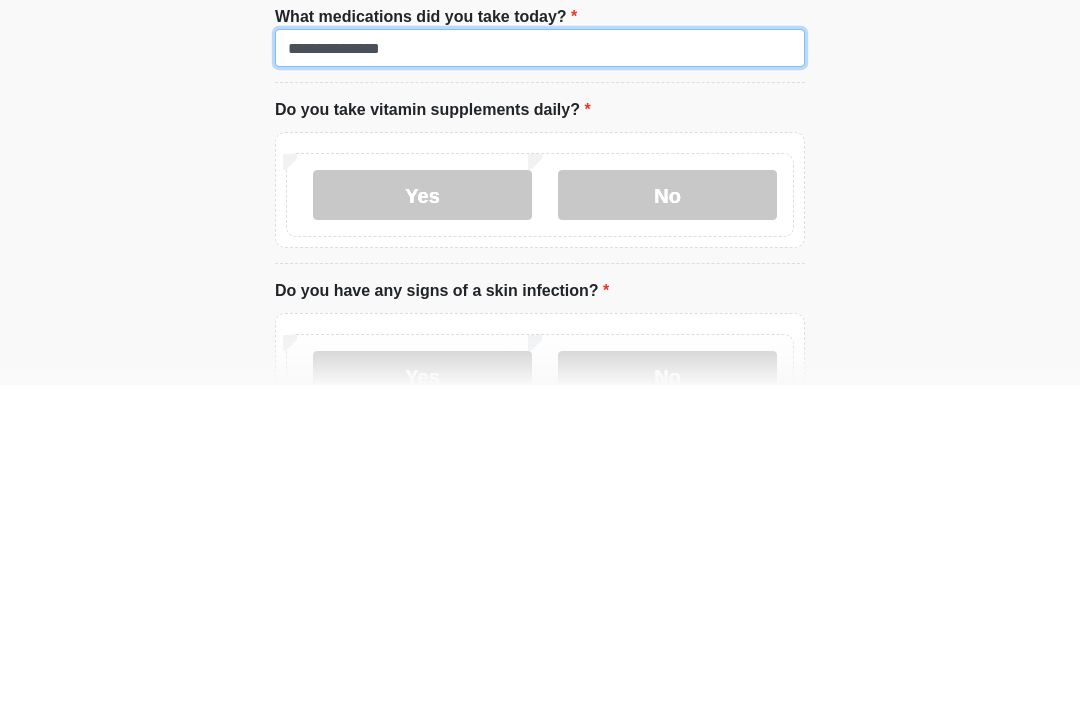 type on "**********" 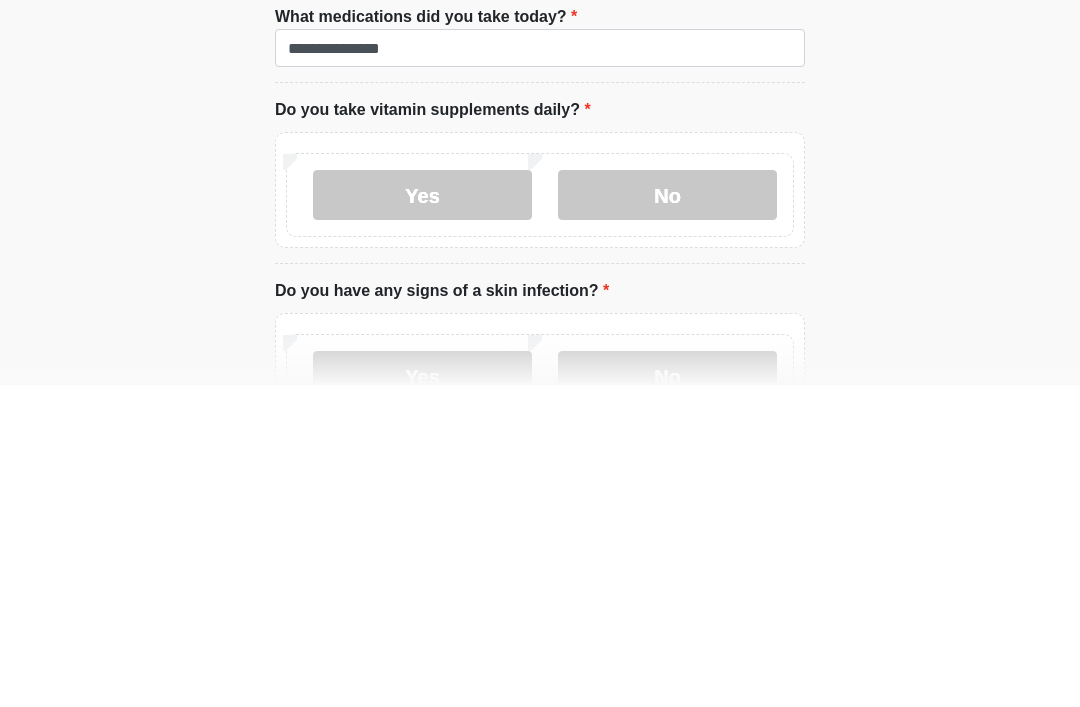click on "Yes" at bounding box center [422, 517] 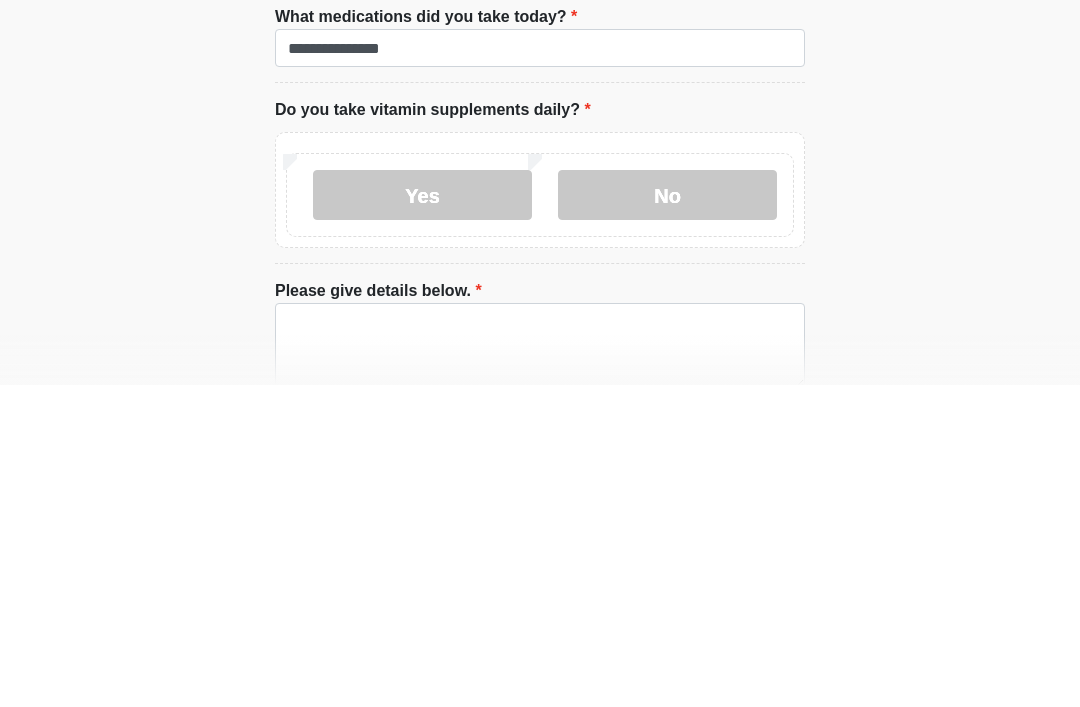 scroll, scrollTop: 1371, scrollLeft: 0, axis: vertical 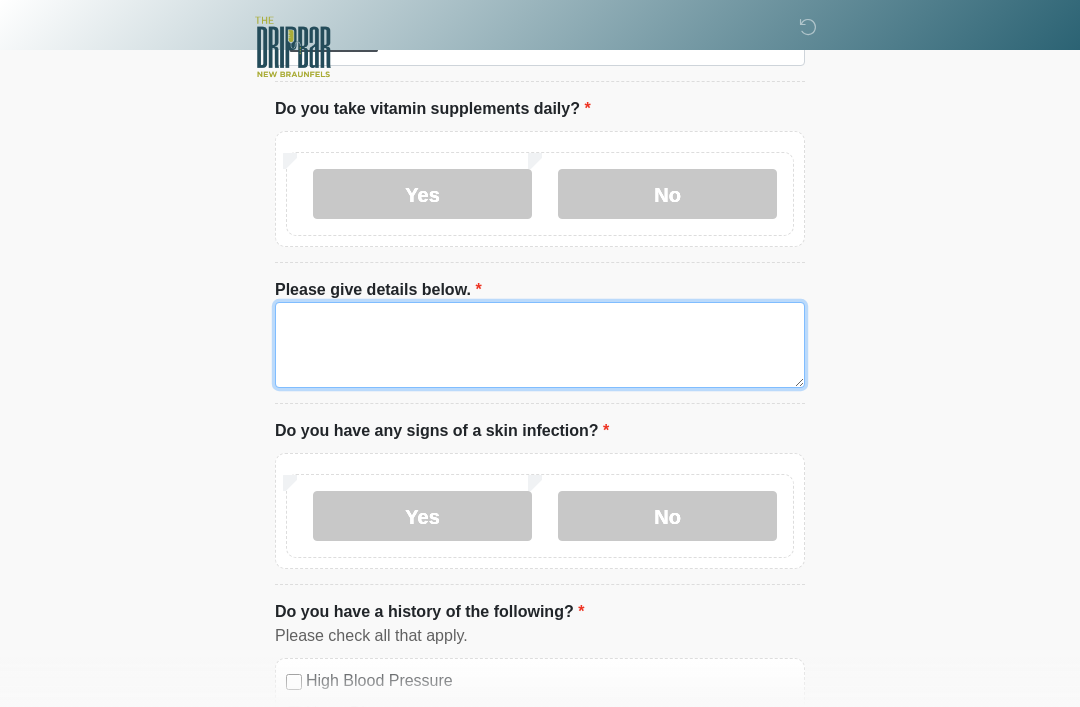 click on "Please give details below." at bounding box center [540, 345] 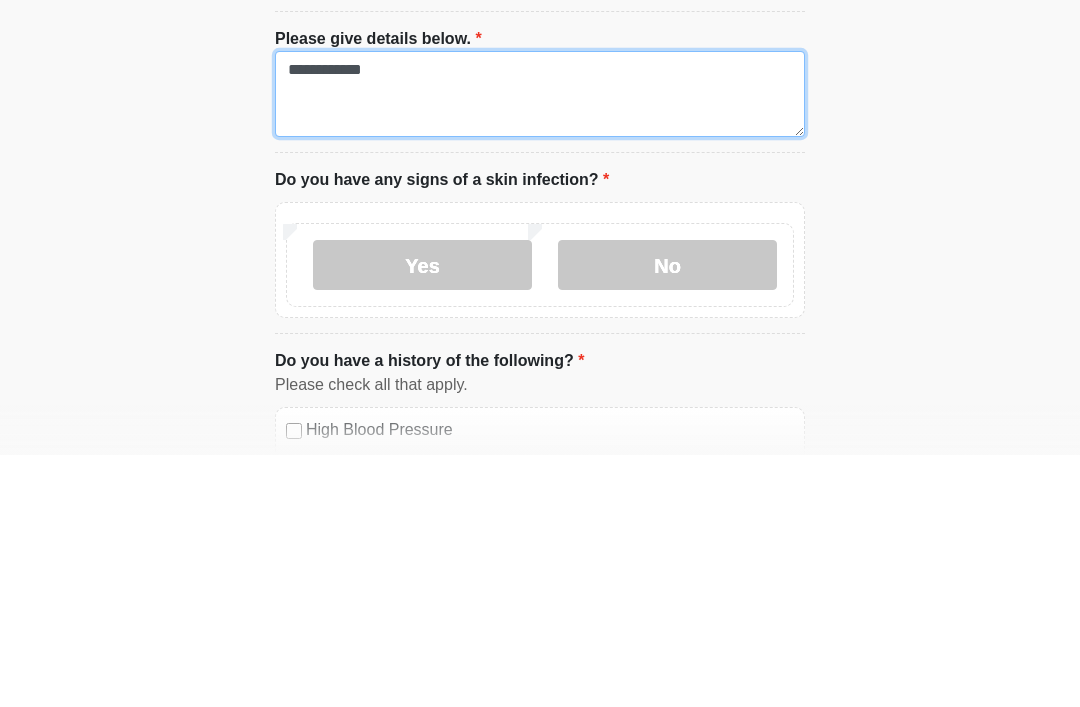 type on "**********" 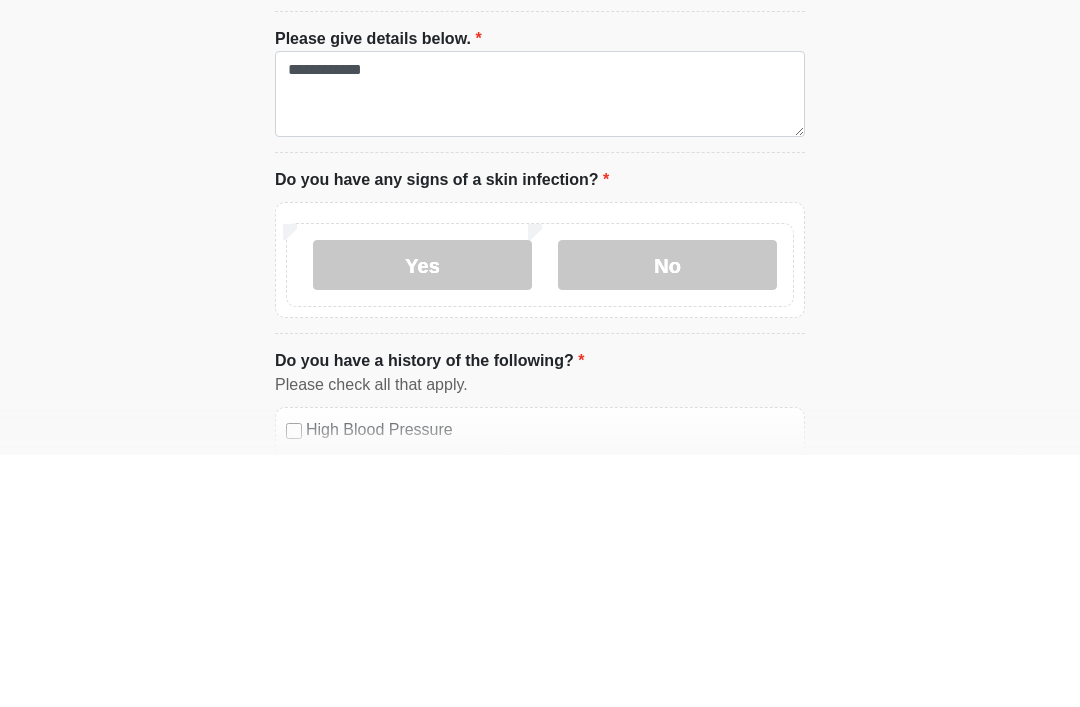 click on "No" at bounding box center (667, 517) 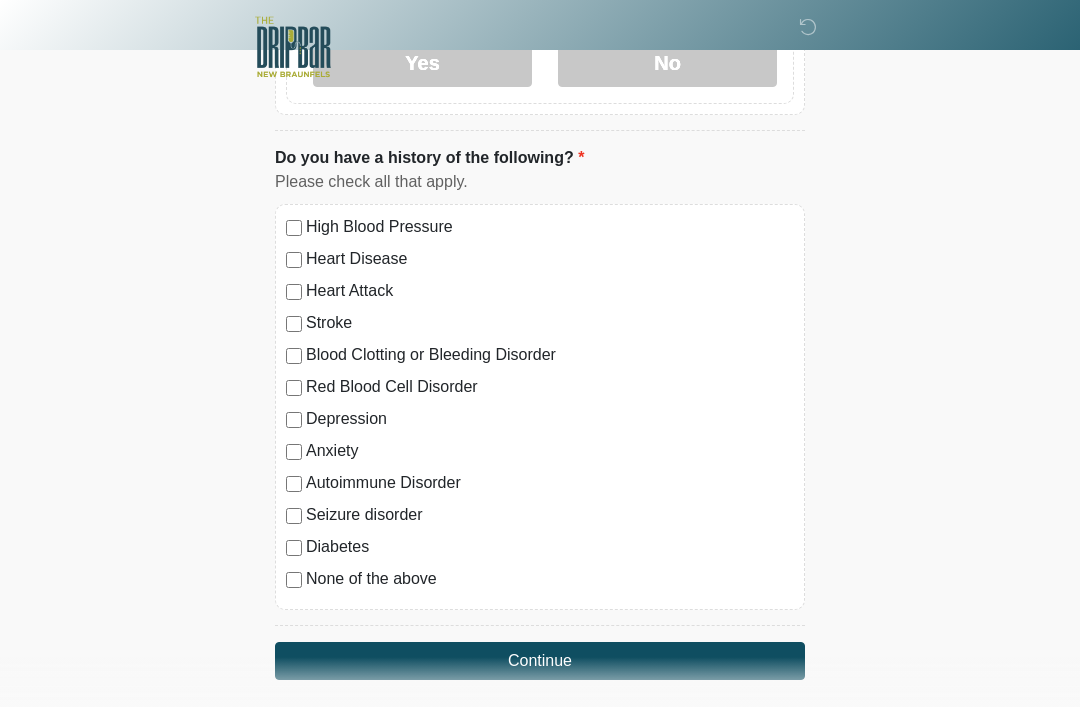 scroll, scrollTop: 1836, scrollLeft: 0, axis: vertical 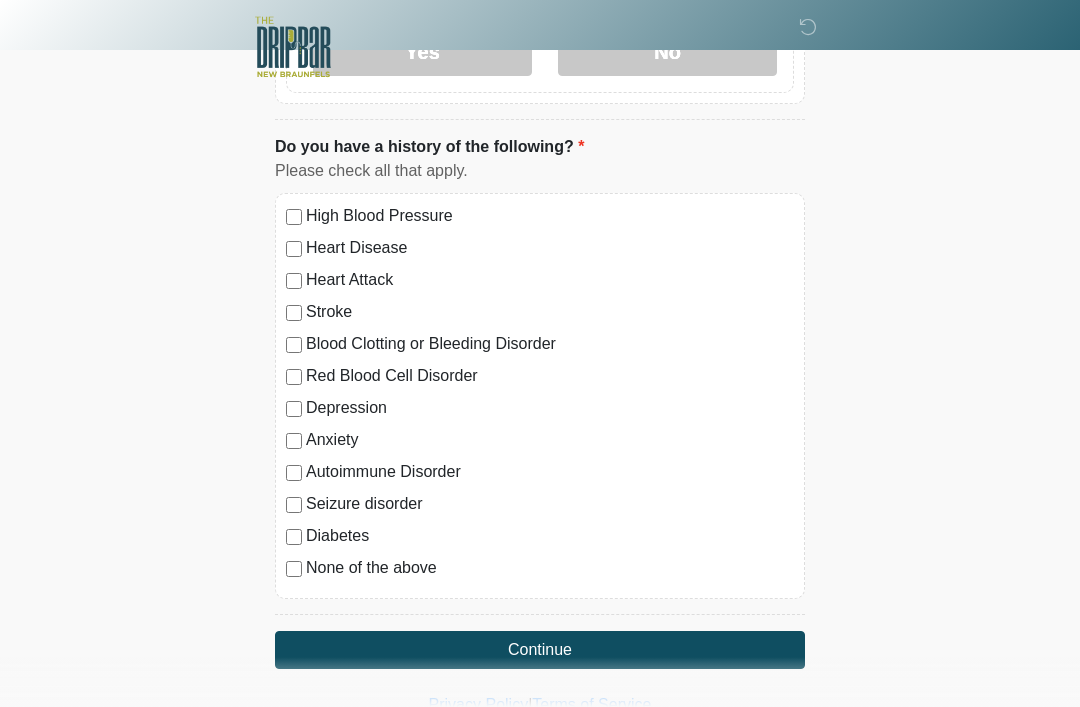 click on "High Blood Pressure" at bounding box center (540, 216) 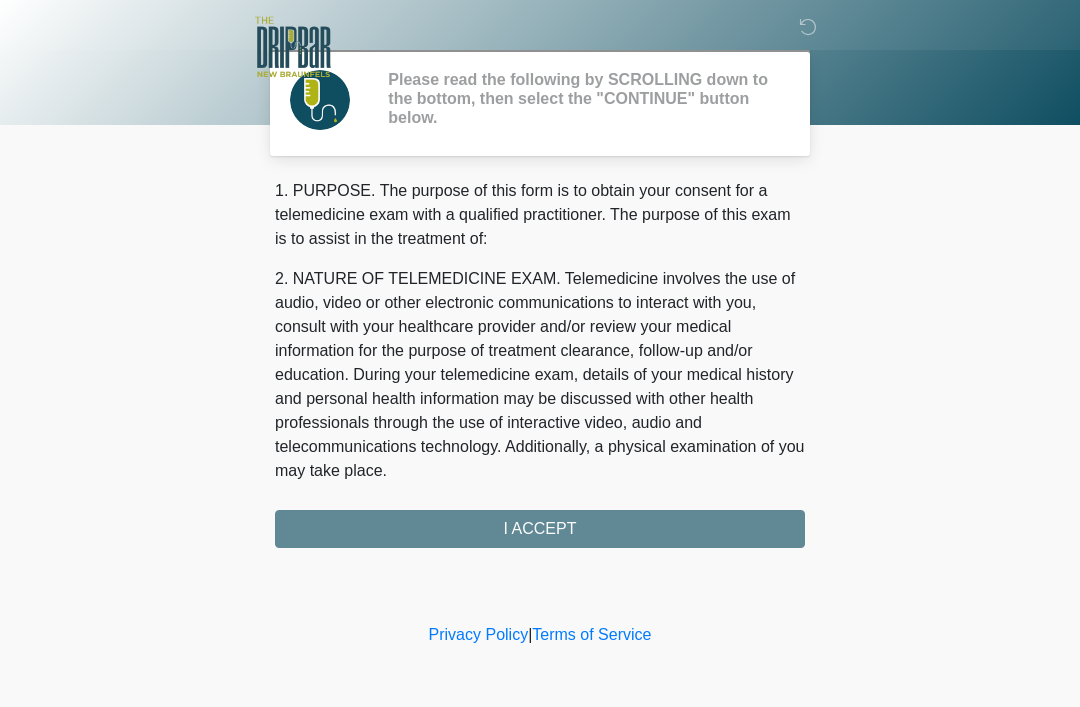 scroll, scrollTop: 0, scrollLeft: 0, axis: both 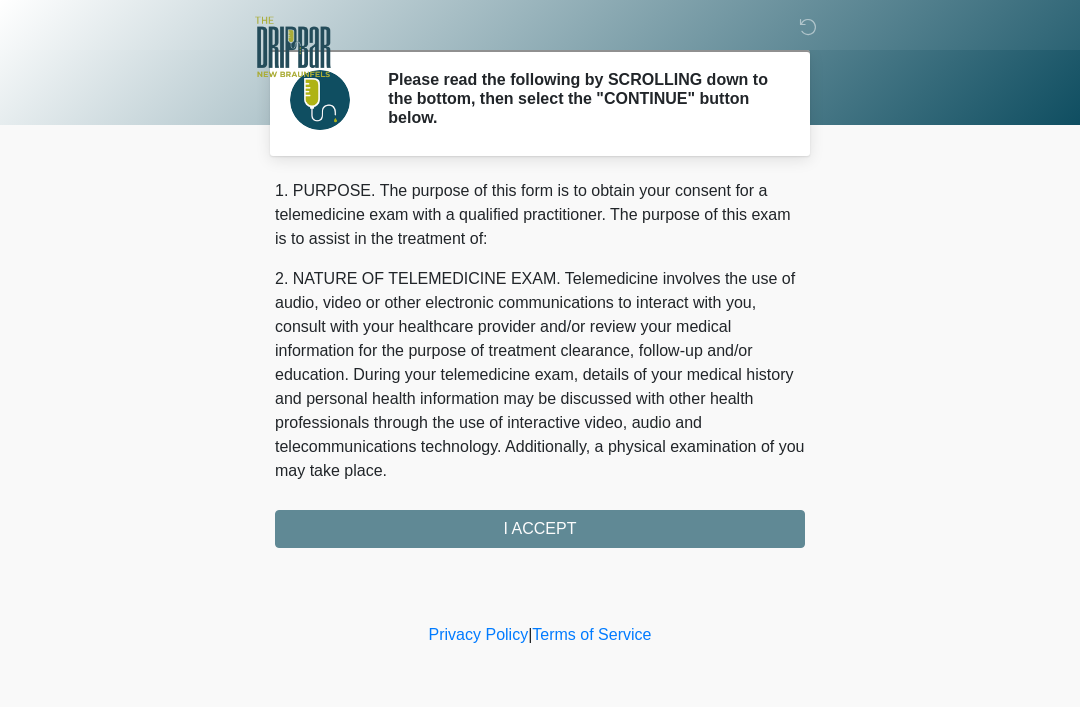 click on "1. PURPOSE. The purpose of this form is to obtain your consent for a telemedicine exam with a qualified practitioner. The purpose of this exam is to assist in the treatment of:  2. NATURE OF TELEMEDICINE EXAM. Telemedicine involves the use of audio, video or other electronic communications to interact with you, consult with your healthcare provider and/or review your medical information for the purpose of treatment clearance, follow-up and/or education. During your telemedicine exam, details of your medical history and personal health information may be discussed with other health professionals through the use of interactive video, audio and telecommunications technology. Additionally, a physical examination of you may take place. 4. HEALTHCARE INSTITUTION. The DRIPBaR - New Braunfels has medical and non-medical technical personnel who may participate in the telemedicine exam to aid in the audio/video link with the qualified practitioner.
I ACCEPT" at bounding box center (540, 363) 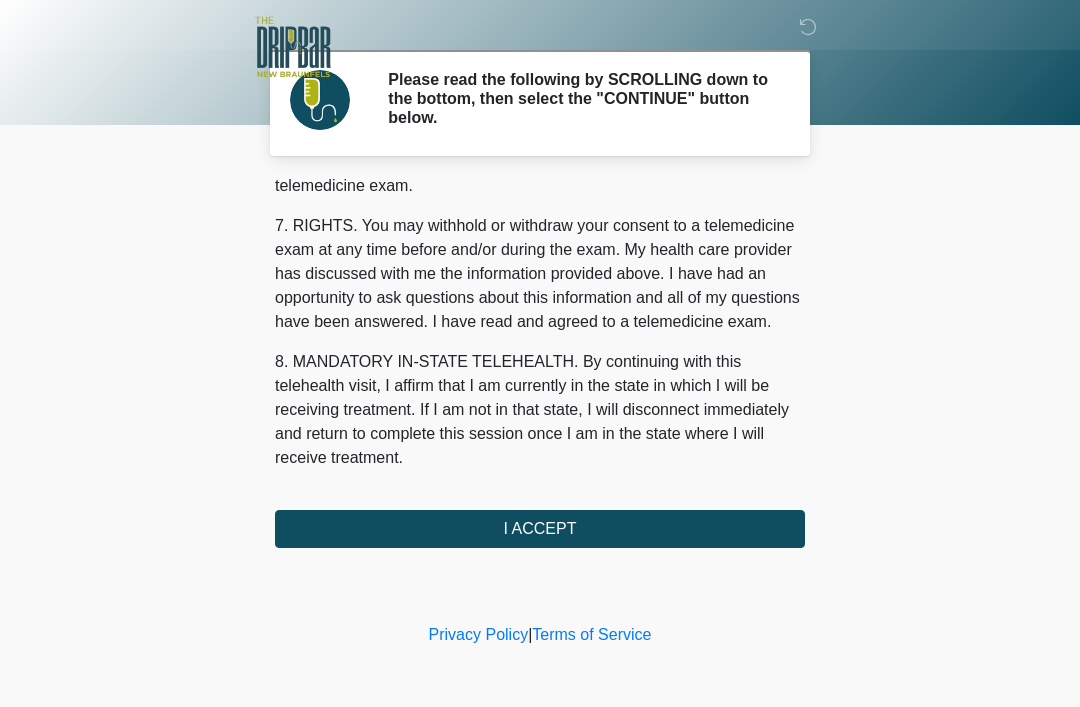 scroll, scrollTop: 877, scrollLeft: 0, axis: vertical 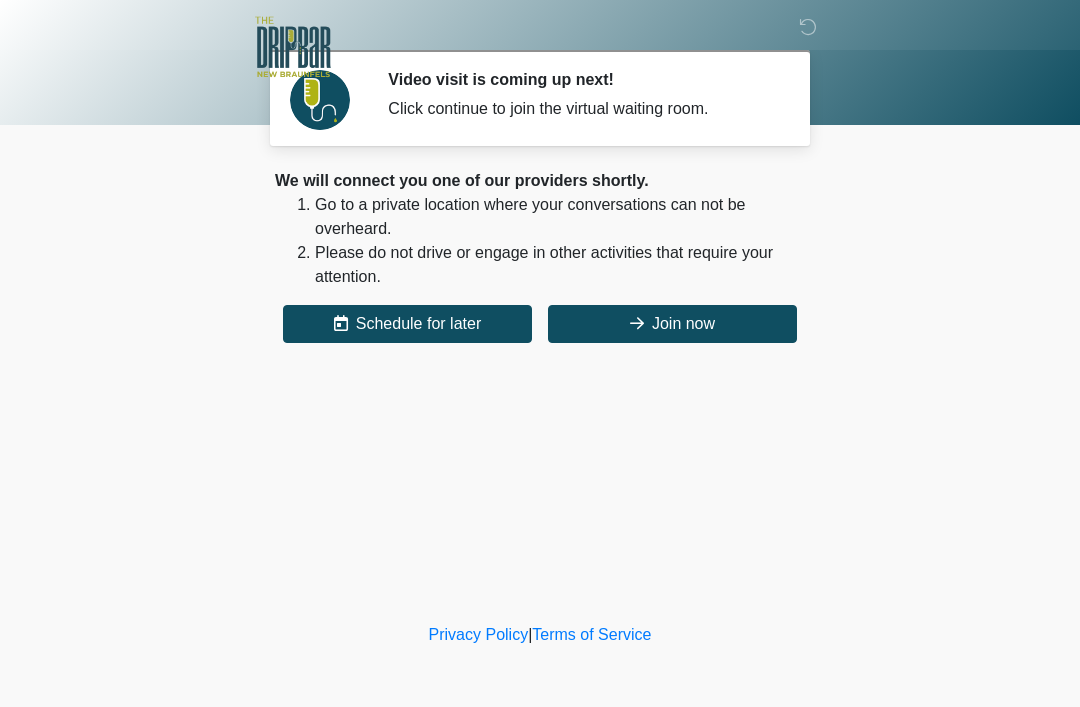 click on "We will connect you one of our providers shortly.
Go to a private location where your conversations can not be overheard. Please do not drive or engage in other activities that require your attention.
Schedule for later
Join now
Cancel
Your Appointment is Confirmed!
Invalid date
We've emailed you the invite and "join" link.  You can also  add to your calendar here :
Add to Calendar
Add to Google
If you need to reschedule, click the link below:" at bounding box center [540, 256] 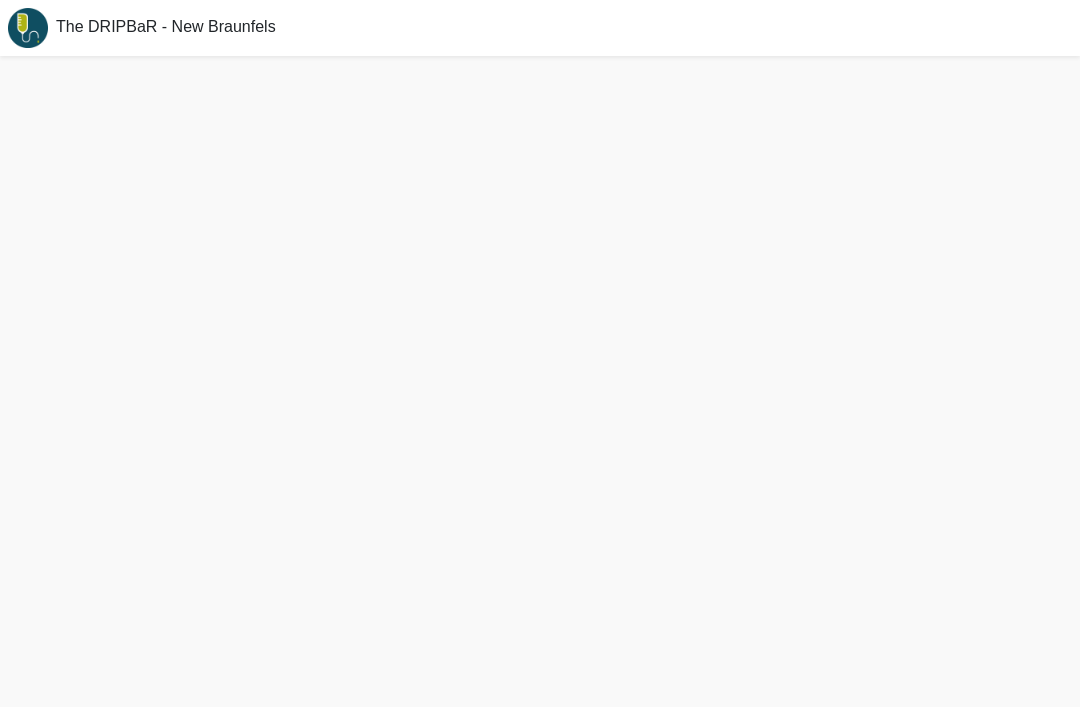 scroll, scrollTop: 0, scrollLeft: 0, axis: both 